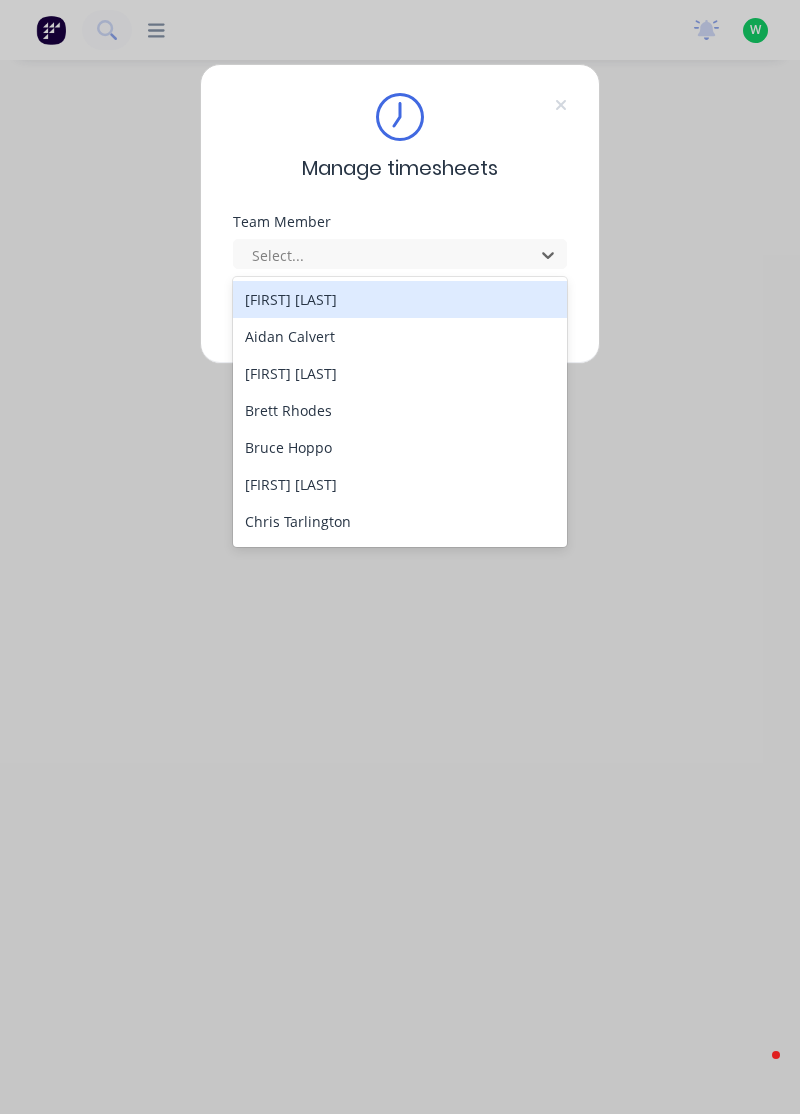 scroll, scrollTop: 0, scrollLeft: 0, axis: both 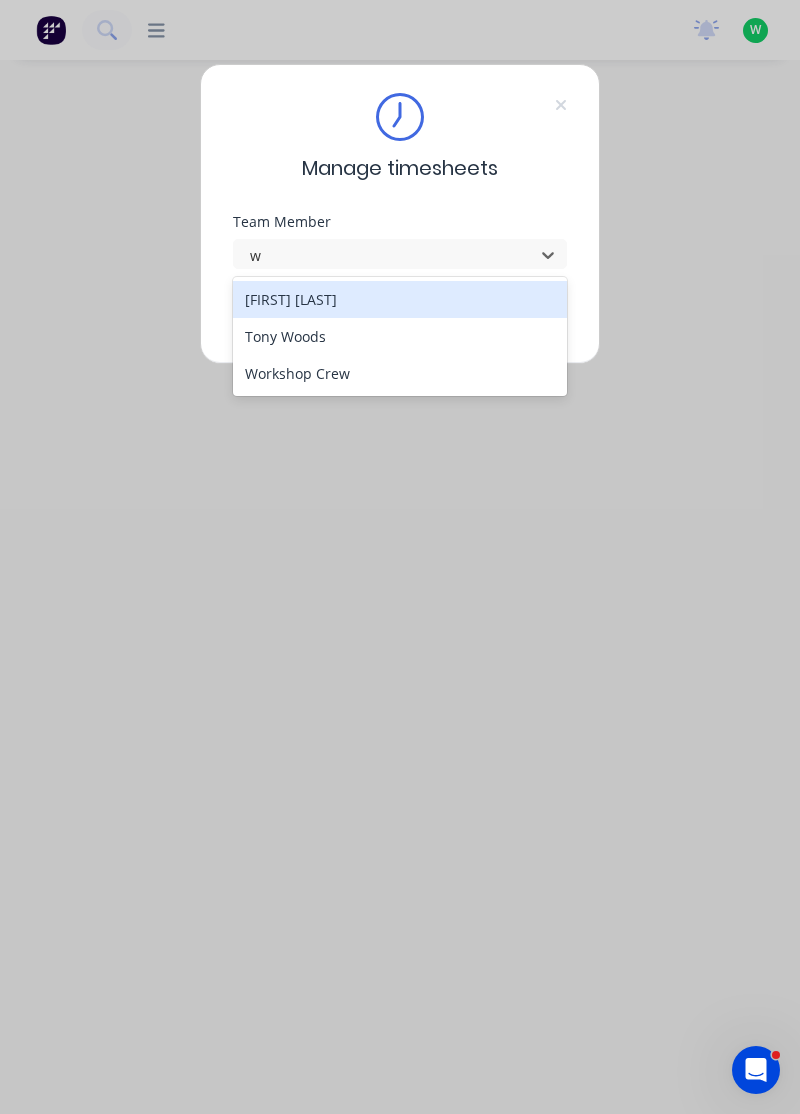 click on "Tony Woods" at bounding box center [400, 336] 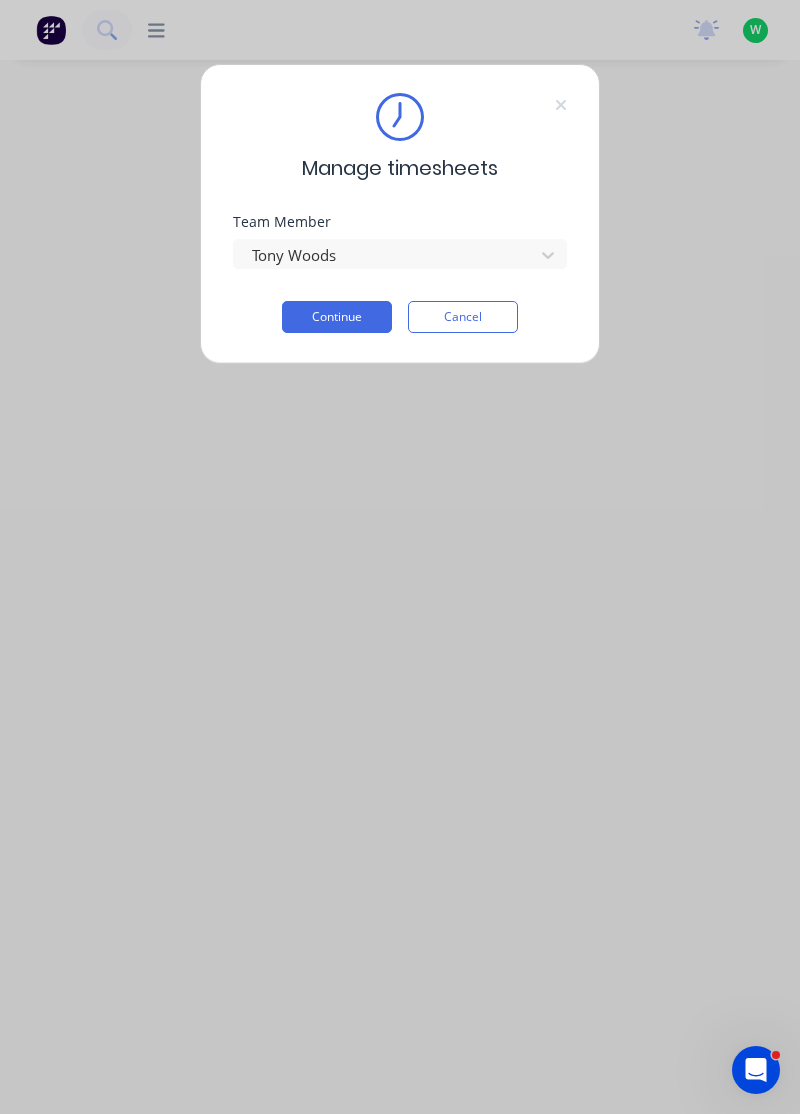 click on "Continue" at bounding box center [337, 317] 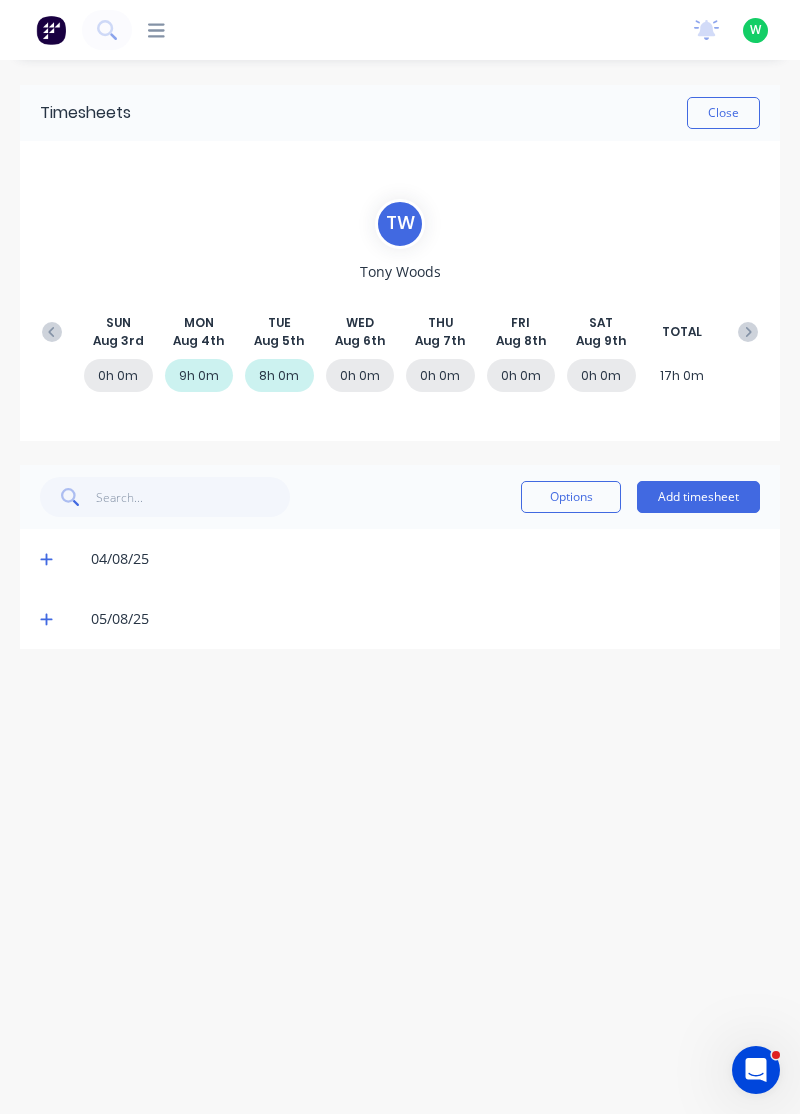 click on "Add timesheet" at bounding box center [698, 497] 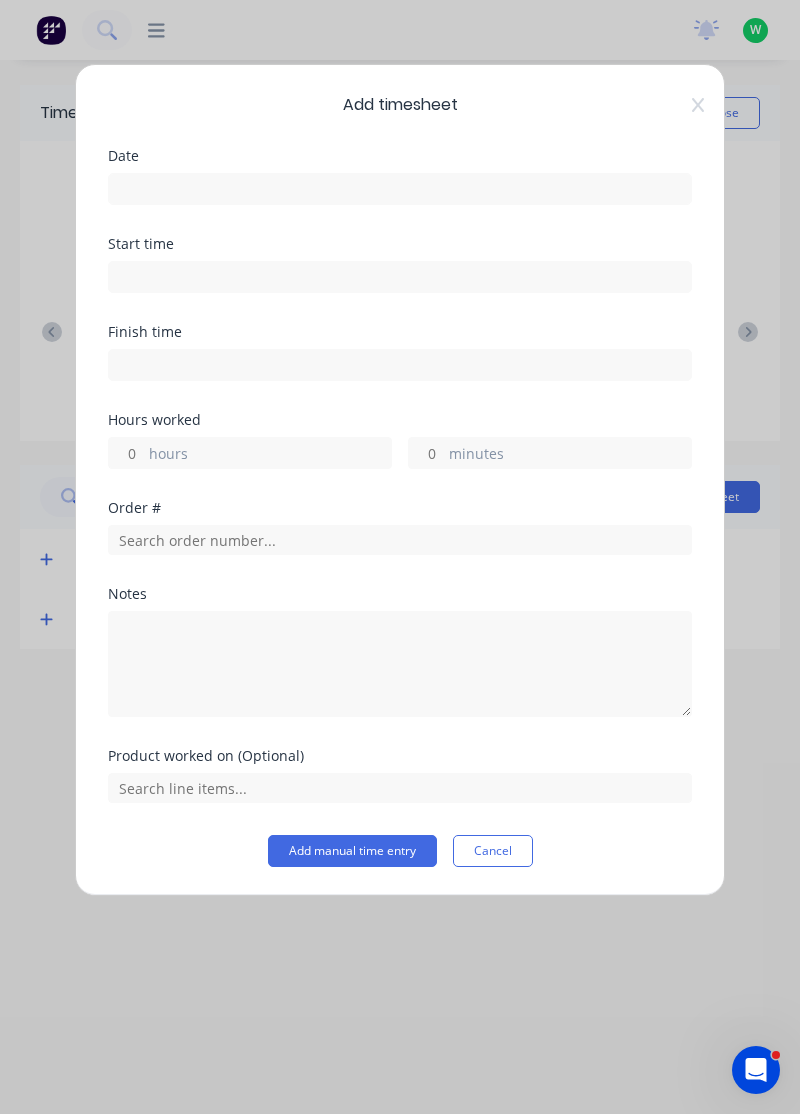 click at bounding box center (400, 189) 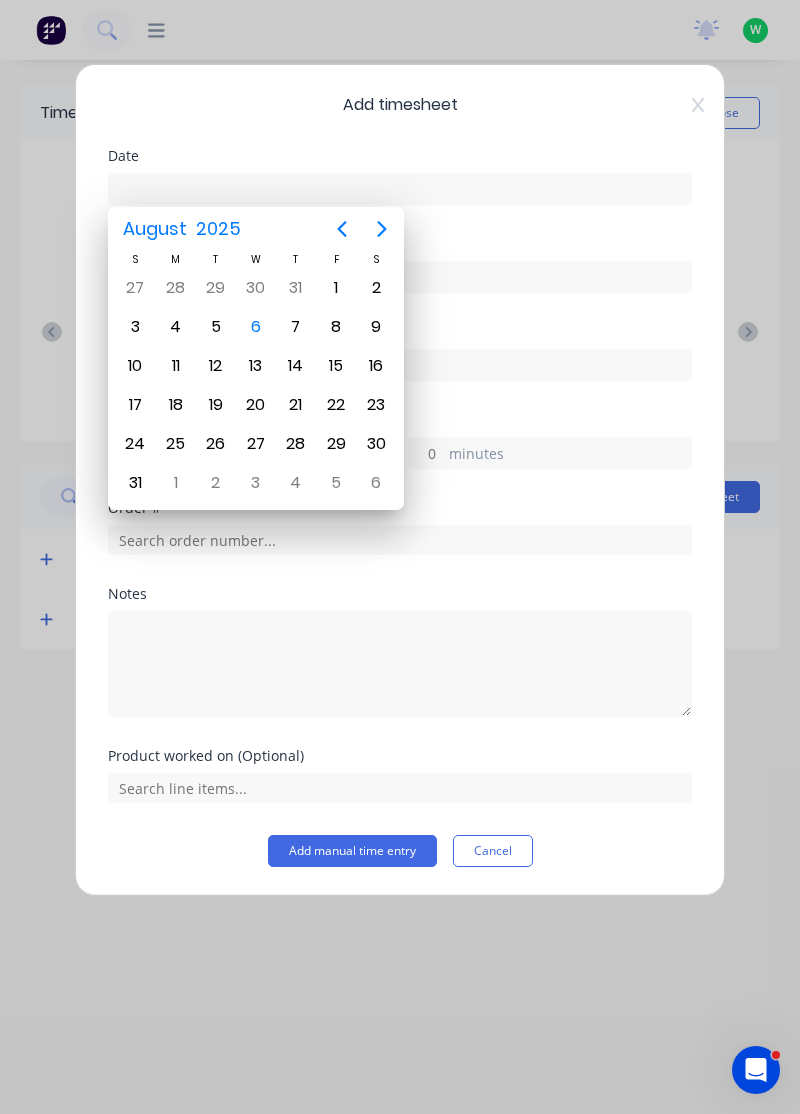click on "6" at bounding box center [256, 327] 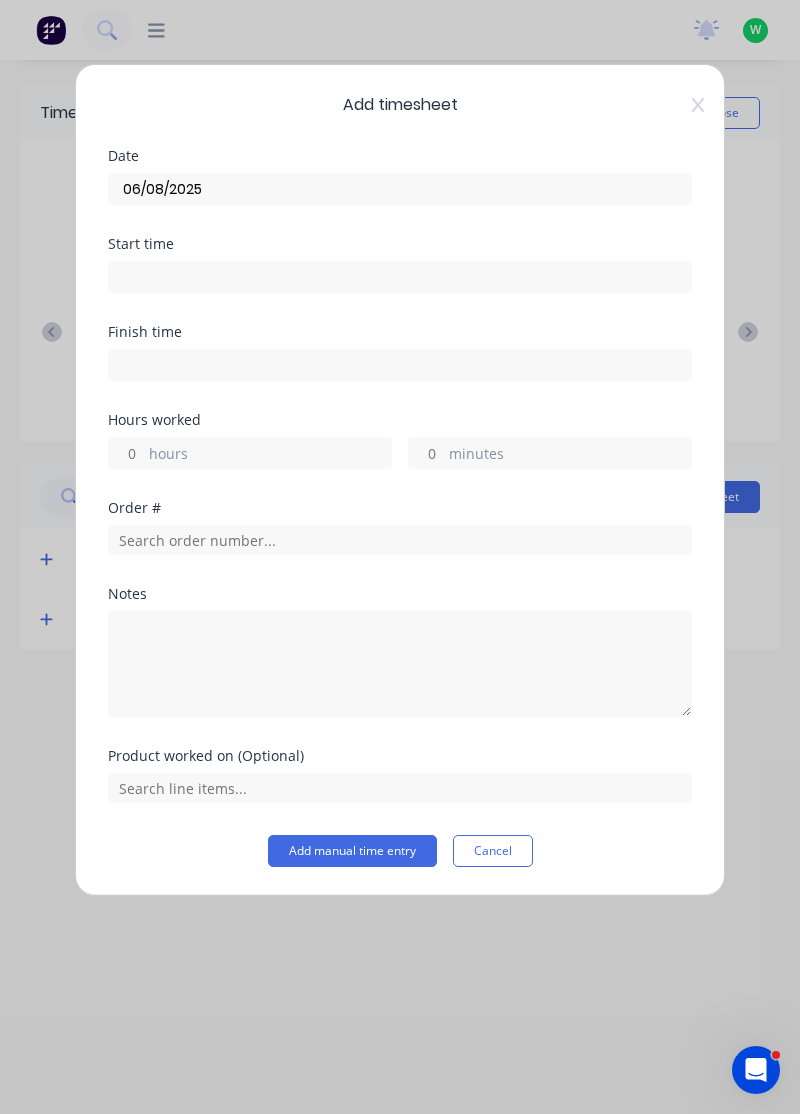 click on "hours" at bounding box center (270, 455) 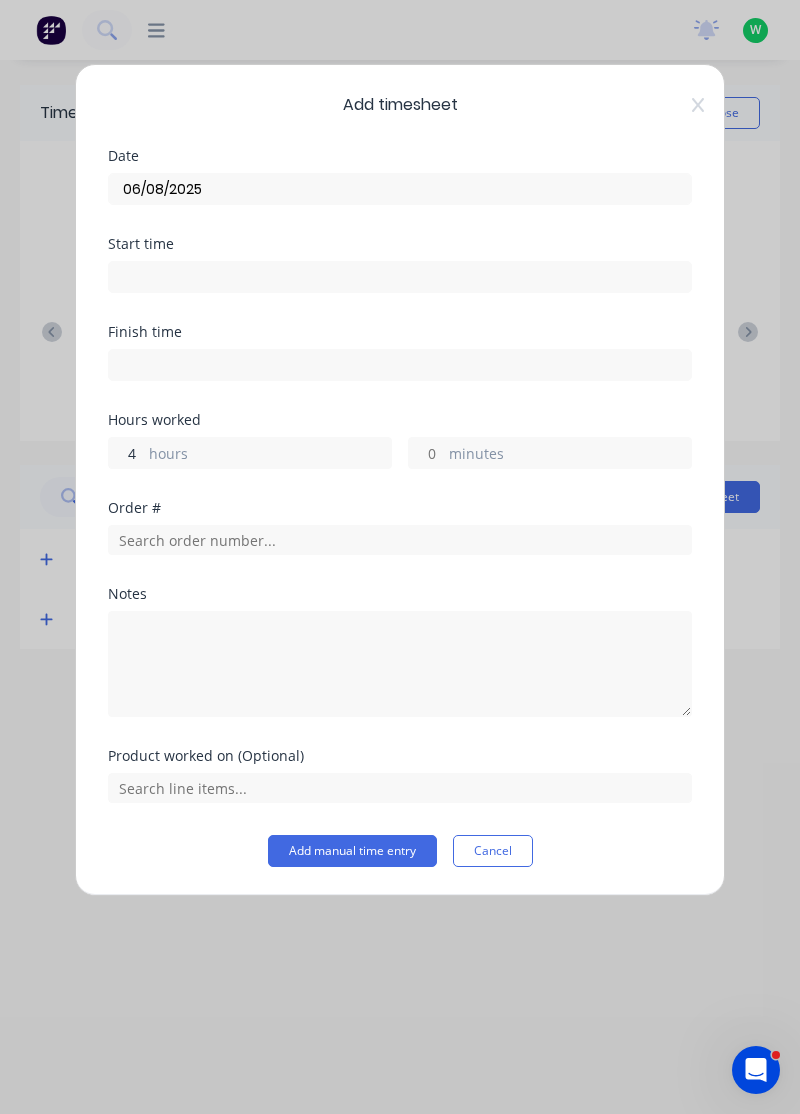 type on "4" 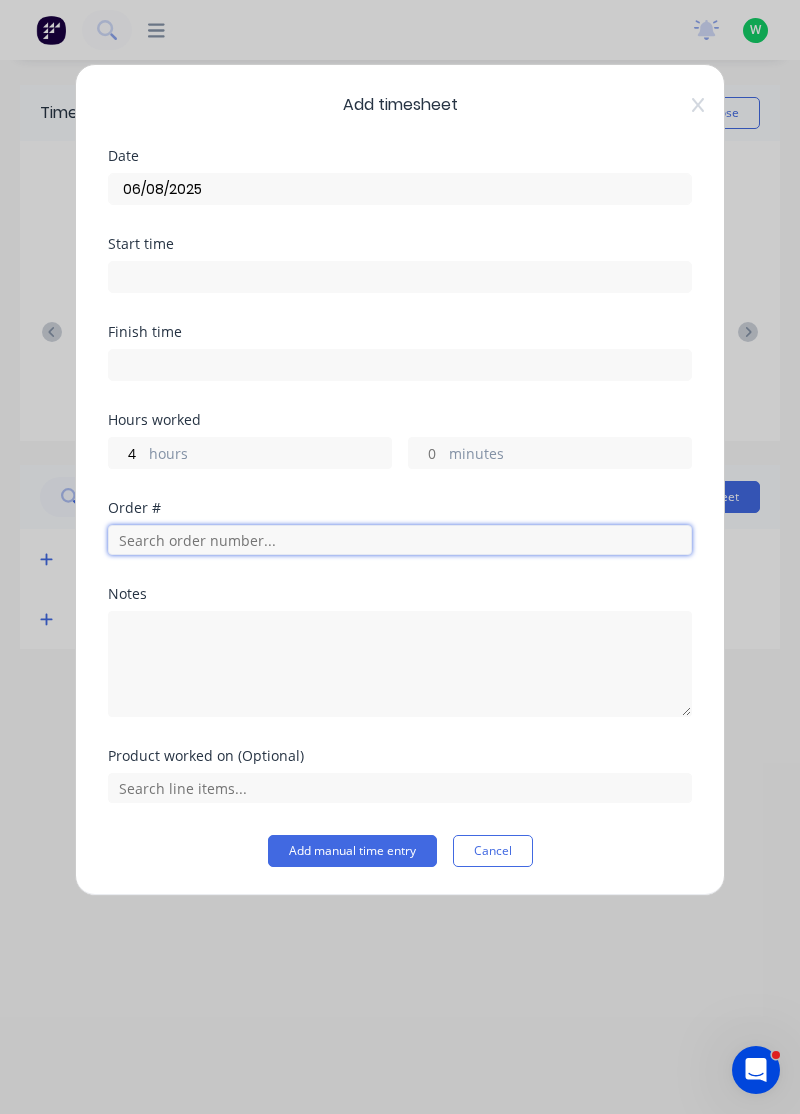 click at bounding box center [400, 540] 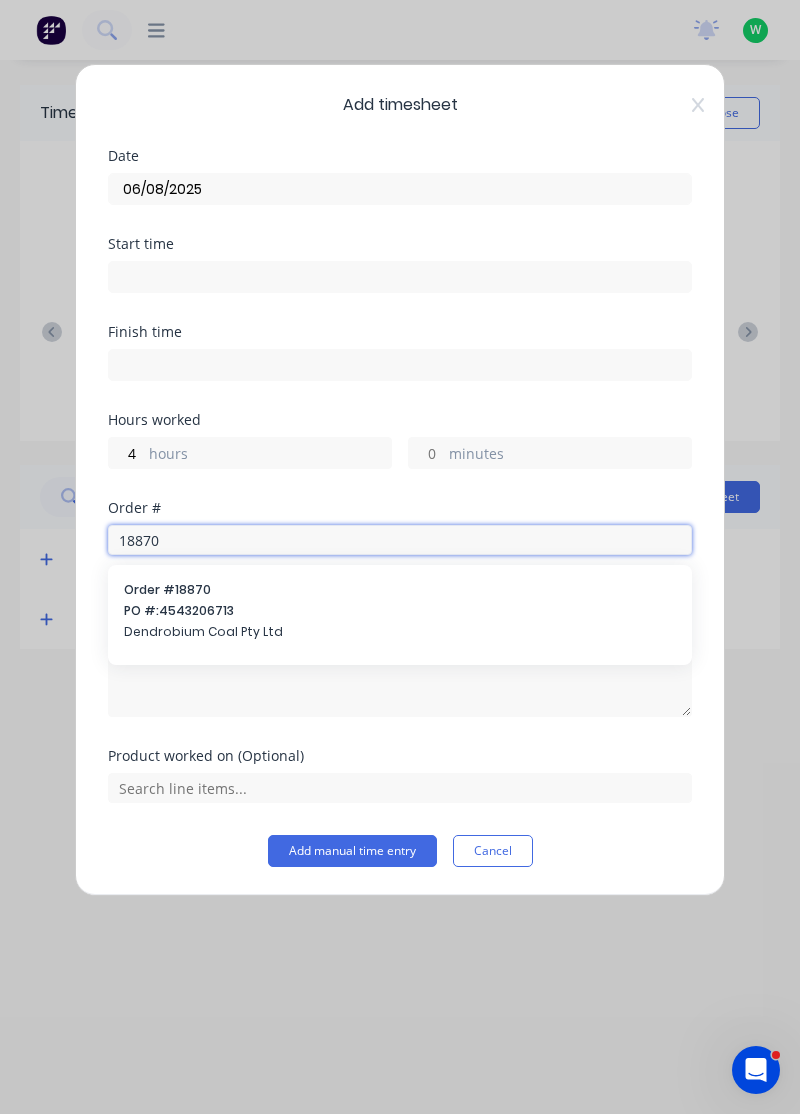 type on "18870" 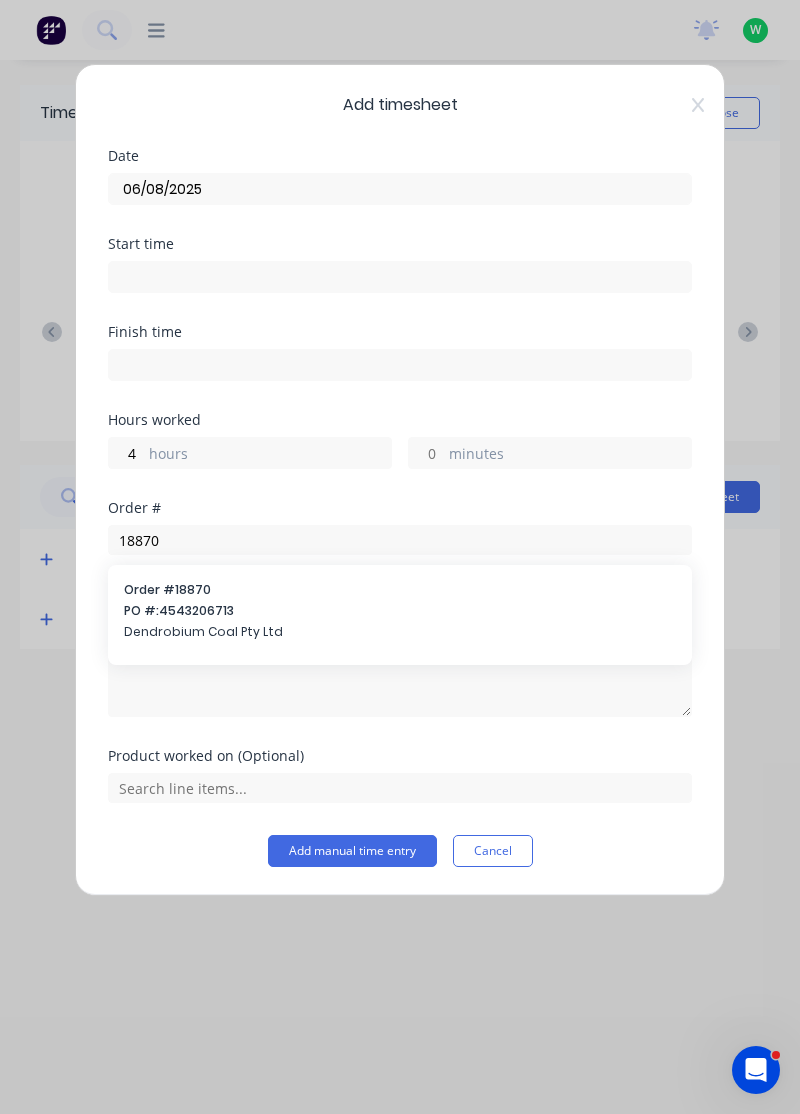 click on "PO #:  [PHONE]" at bounding box center (400, 611) 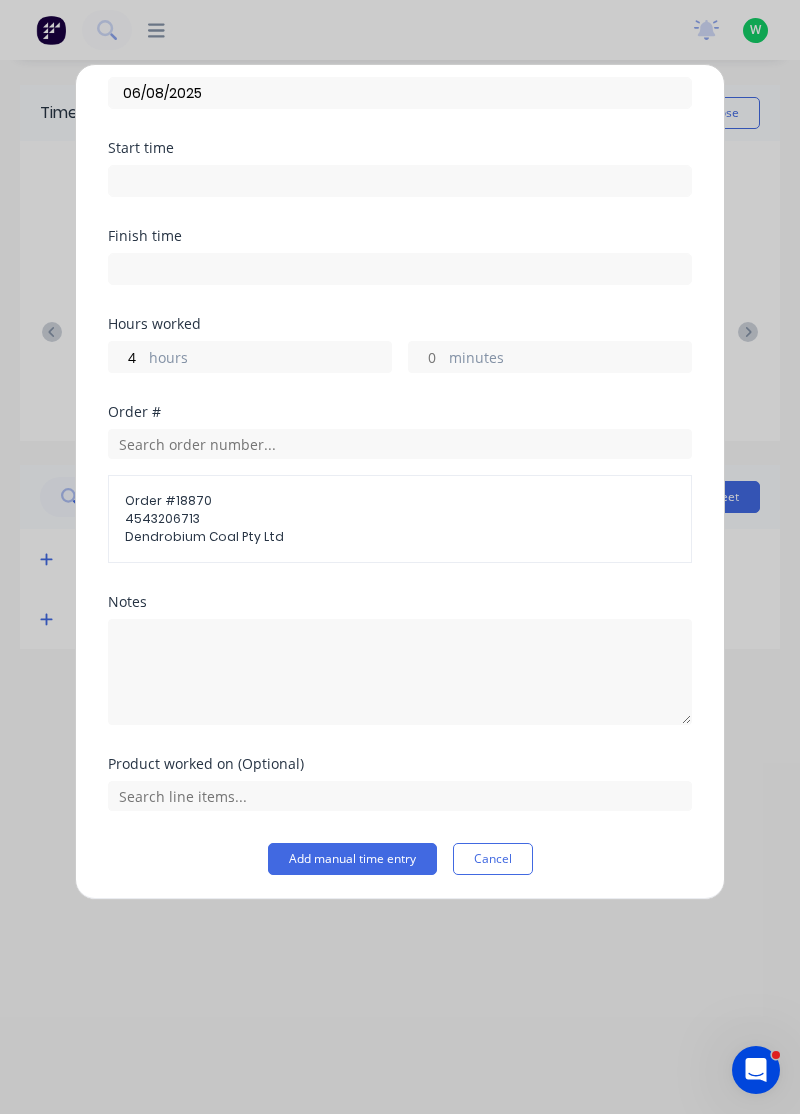 scroll, scrollTop: 94, scrollLeft: 0, axis: vertical 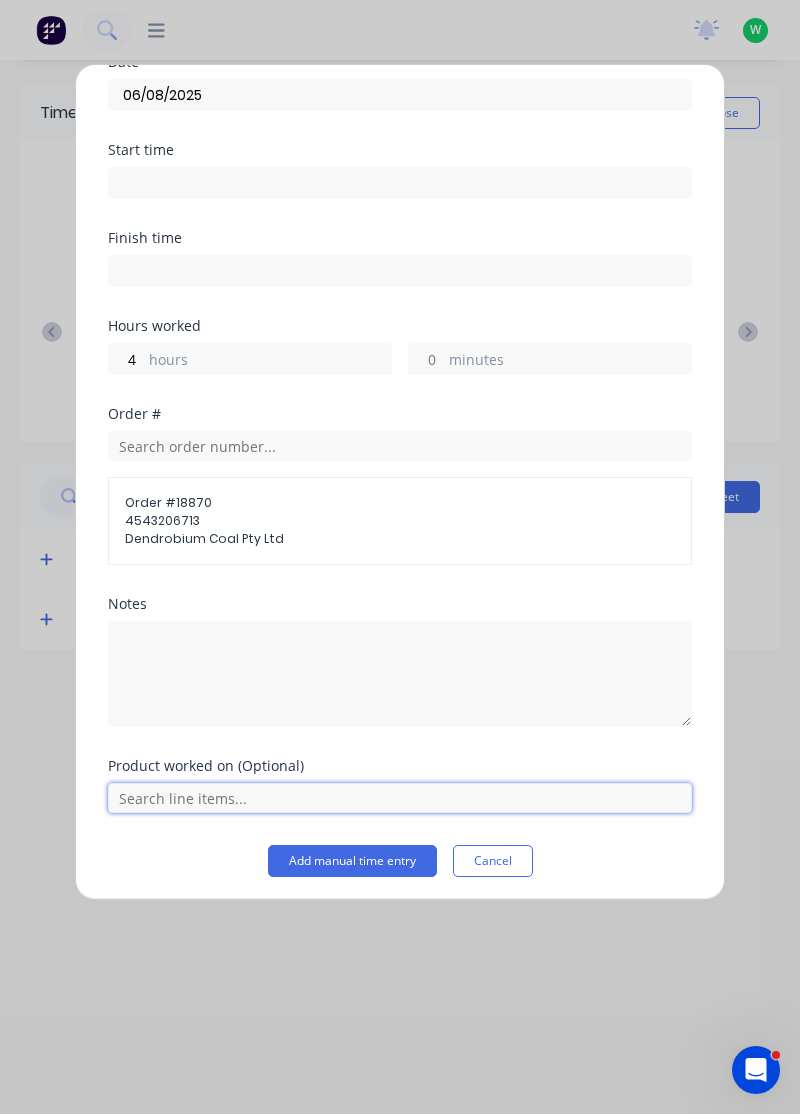 click at bounding box center [400, 798] 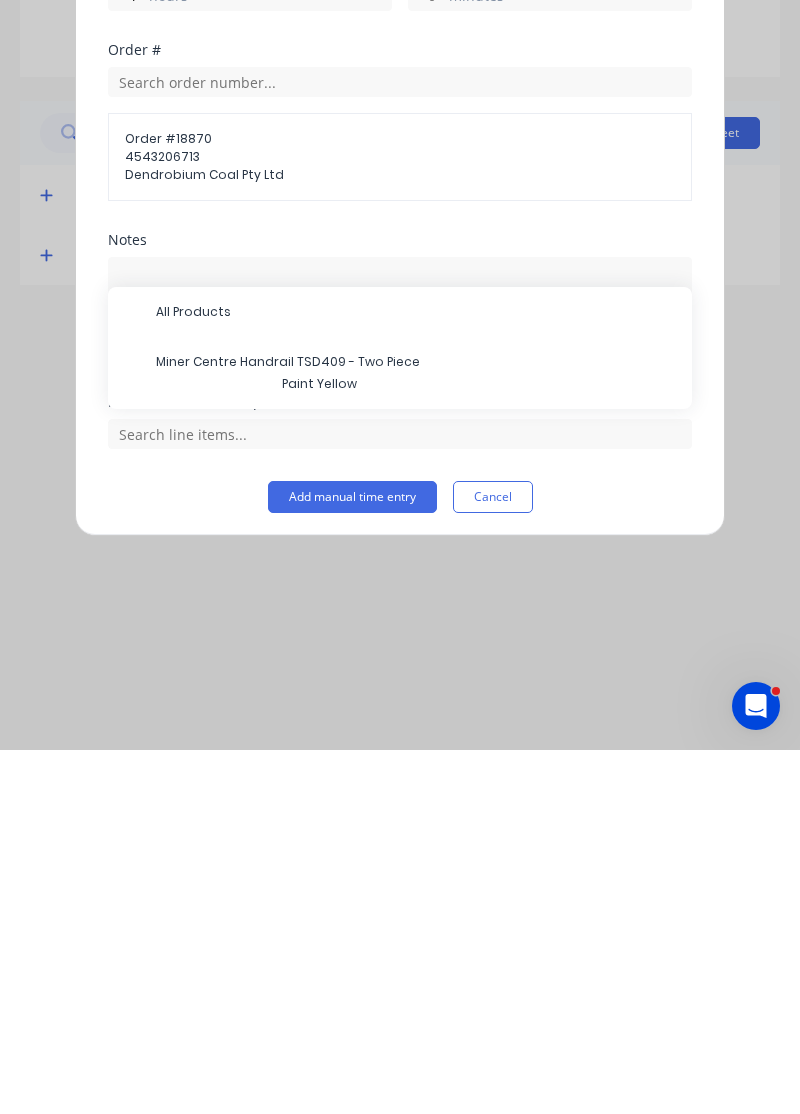 click on "Miner Centre Handrail TSD409 - Two Piece" at bounding box center [416, 726] 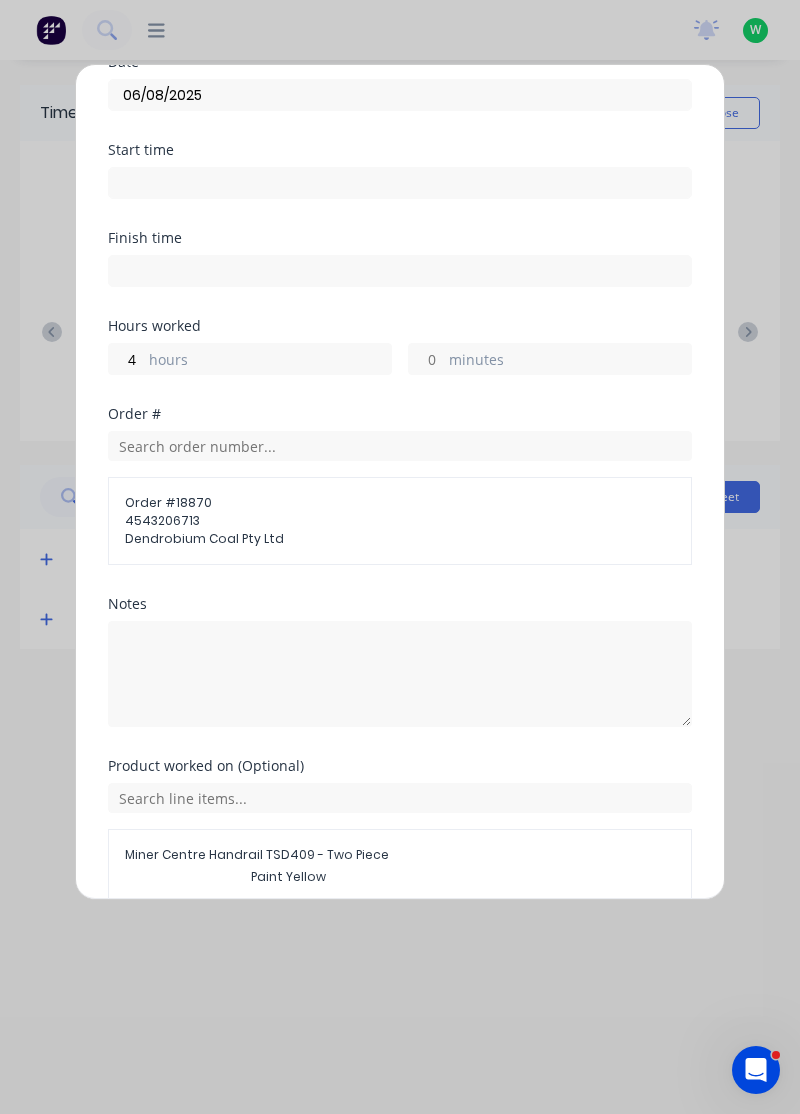 scroll, scrollTop: 185, scrollLeft: 0, axis: vertical 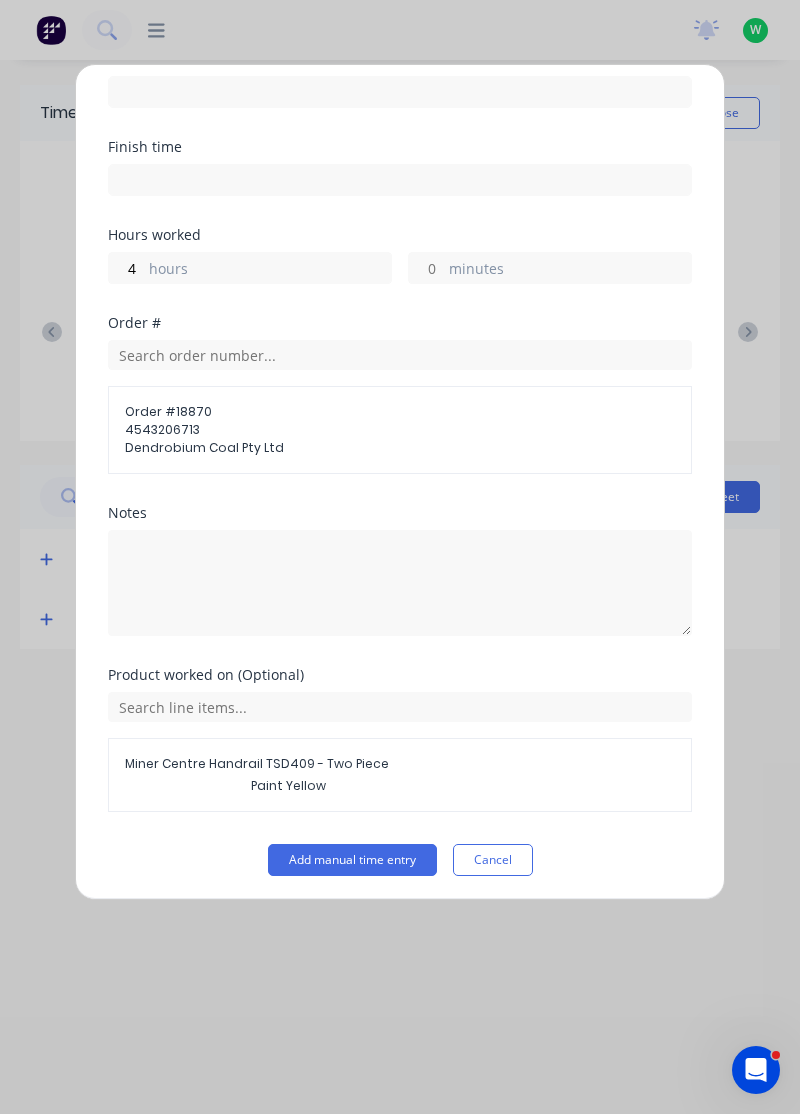 click on "Add manual time entry" at bounding box center (352, 860) 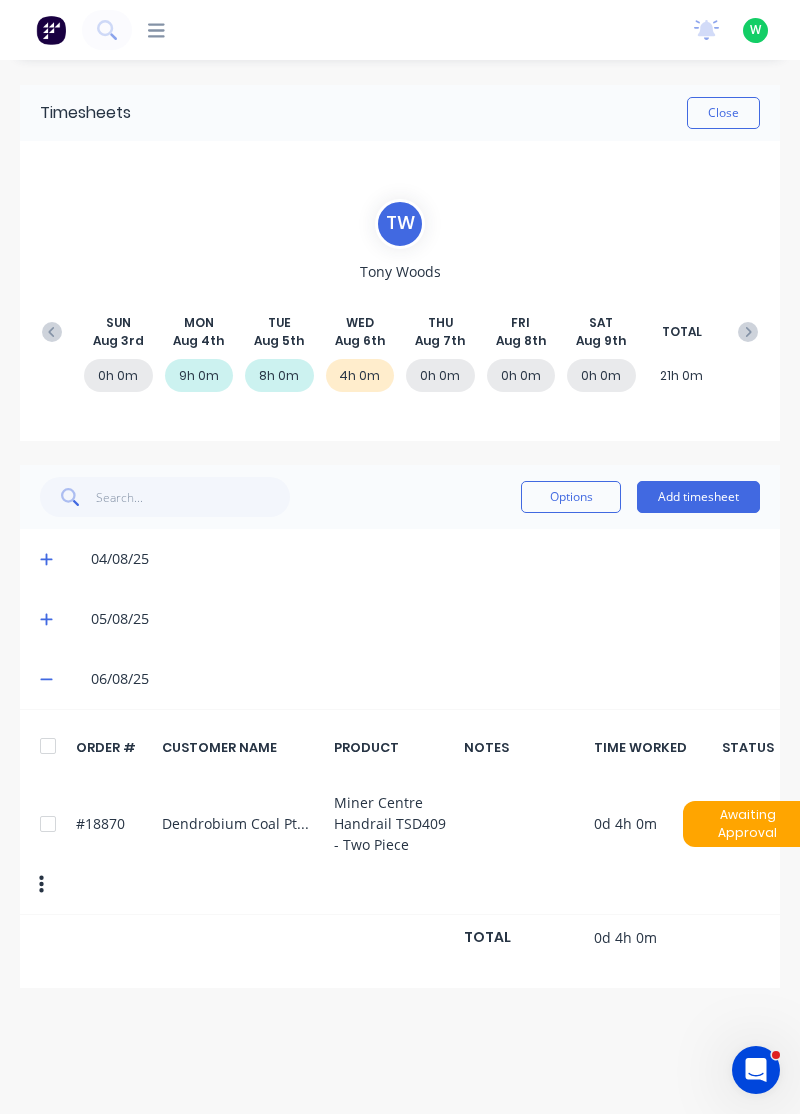 click on "Add timesheet" at bounding box center (698, 497) 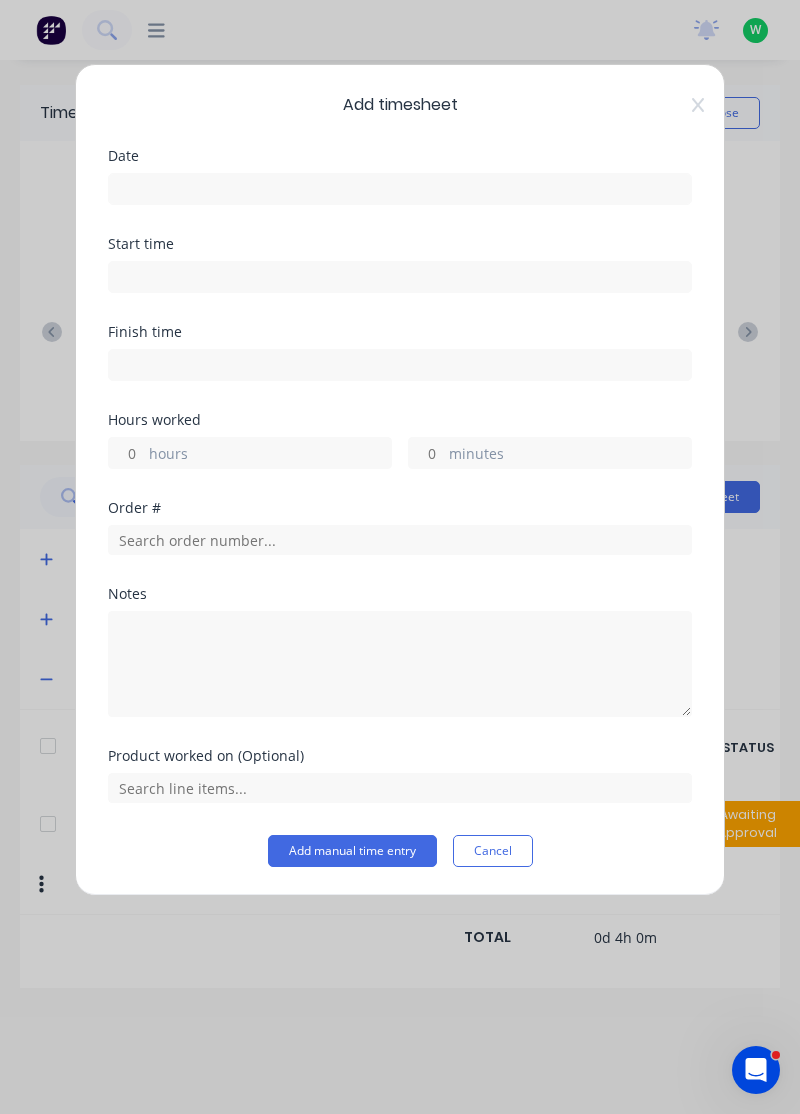 click at bounding box center [400, 189] 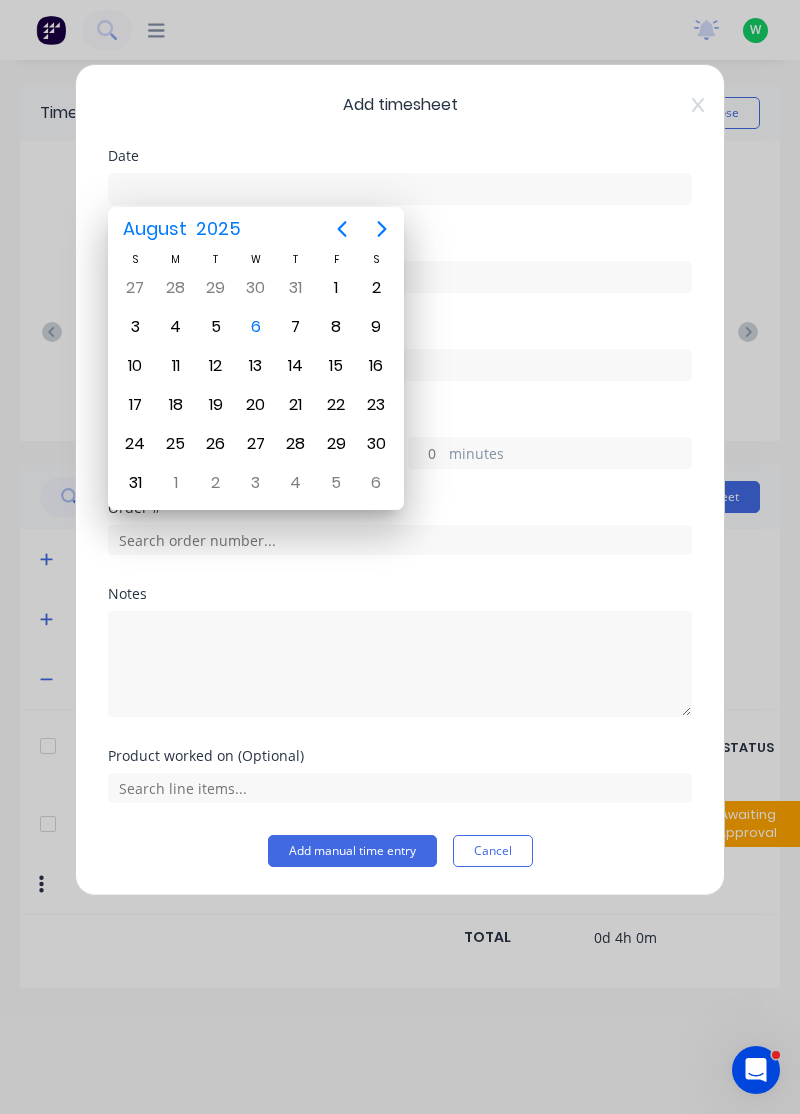 click on "6" at bounding box center [256, 327] 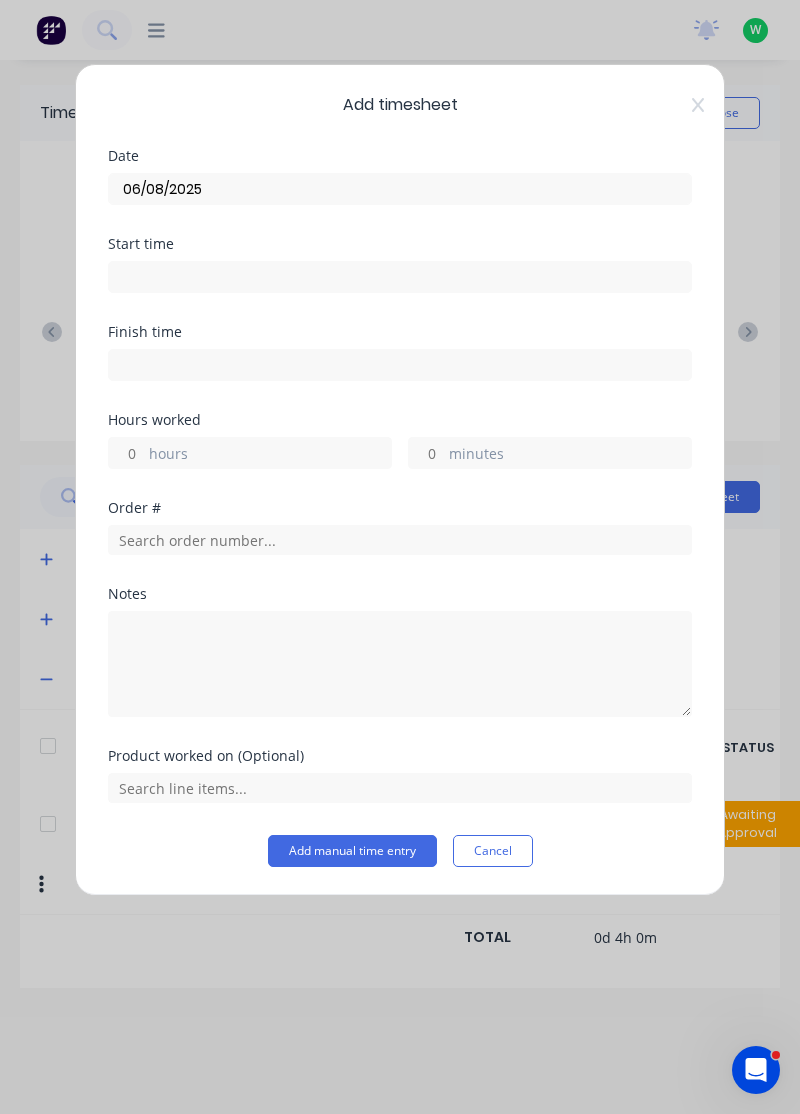 click on "hours" at bounding box center (270, 455) 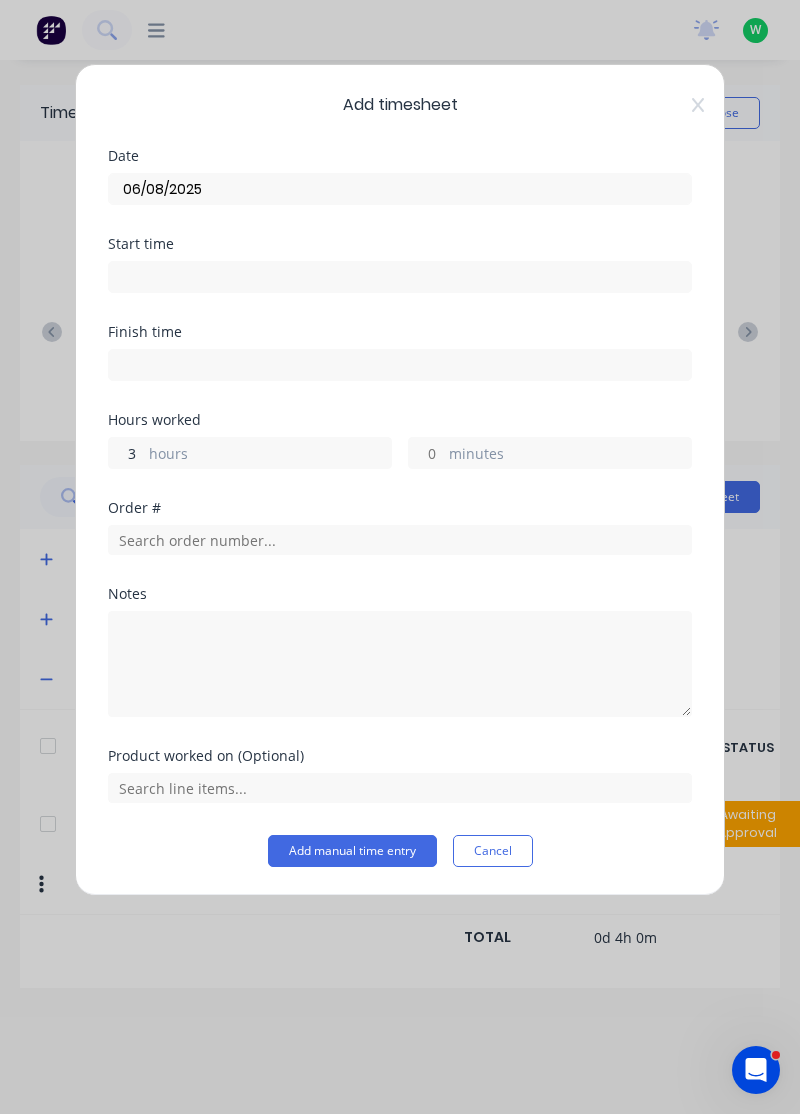 type on "3" 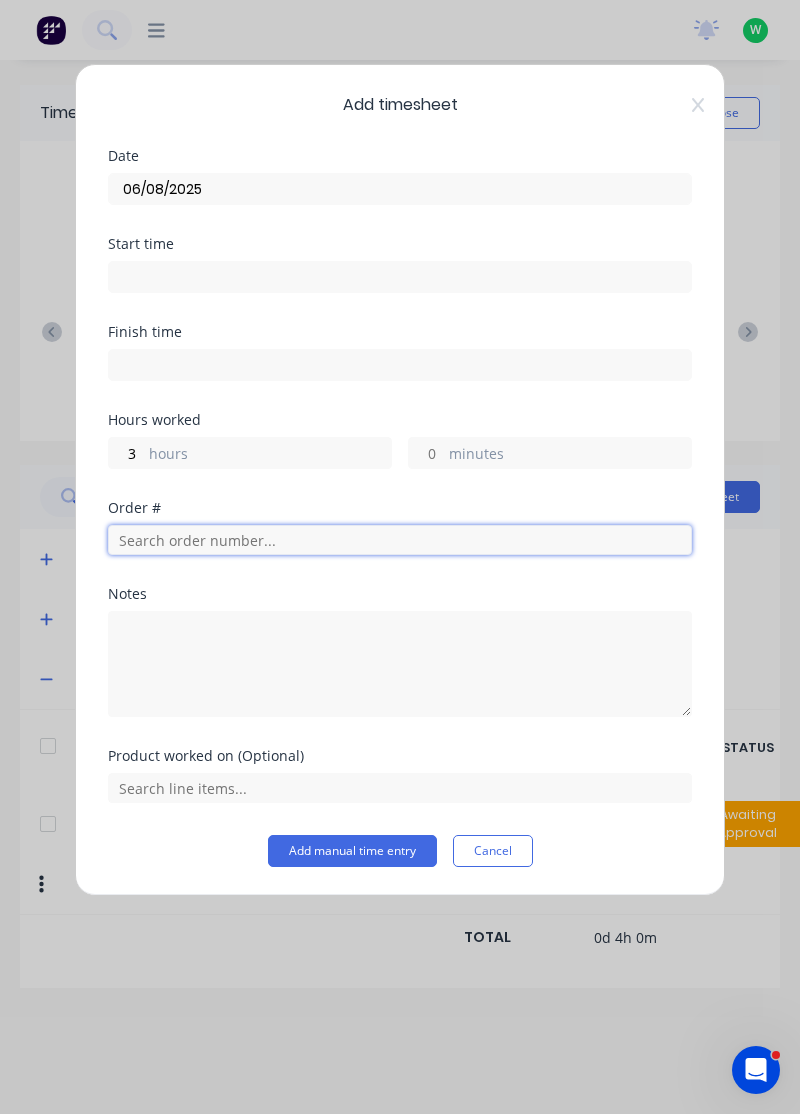 click at bounding box center (400, 540) 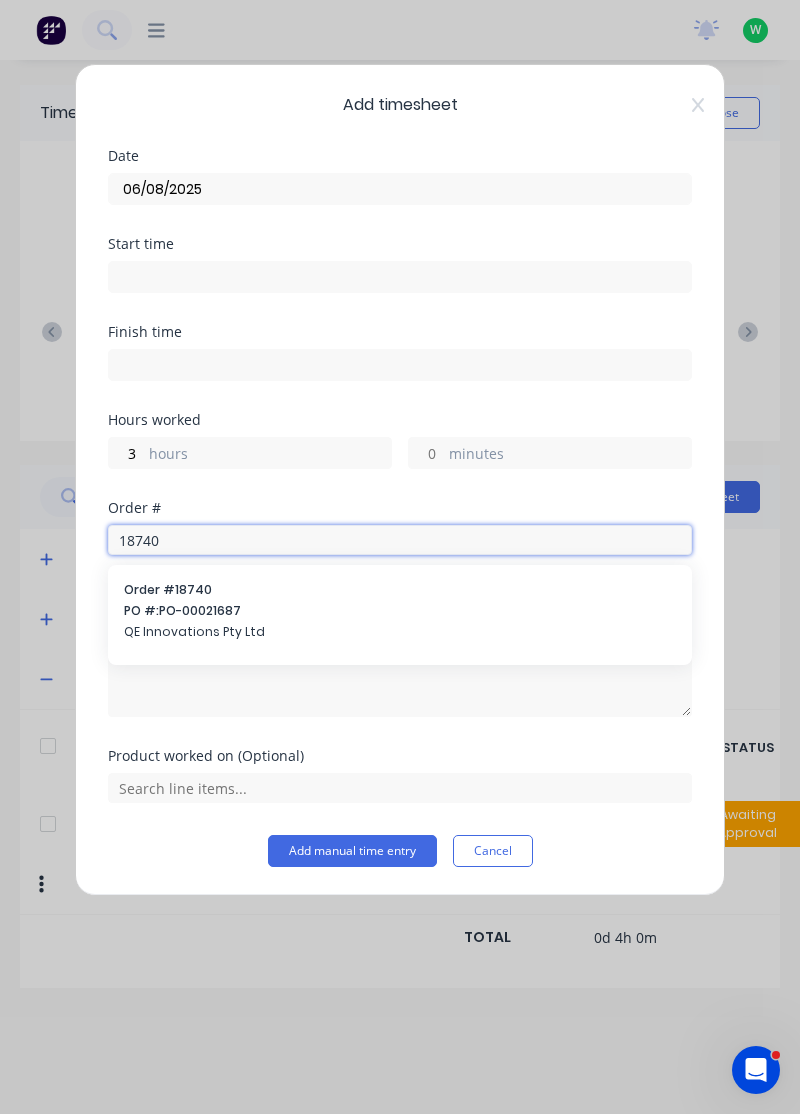 type on "18740" 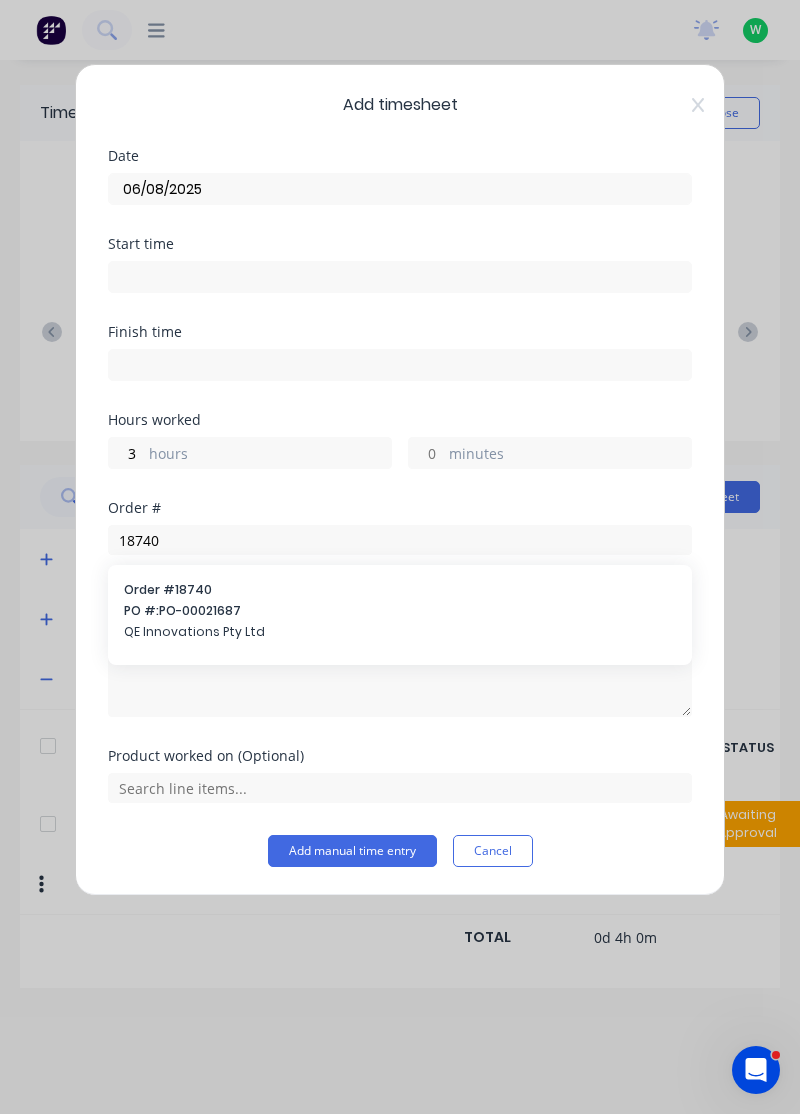 click on "PO #:  [NUMBER]" at bounding box center [400, 611] 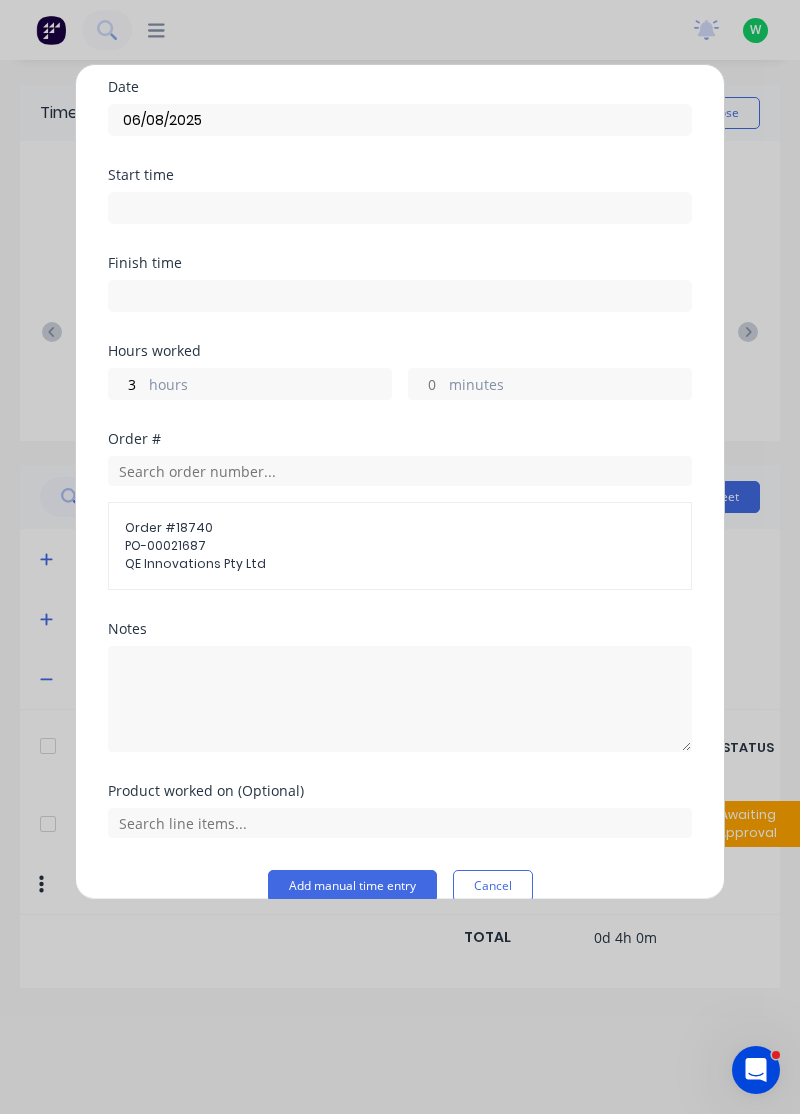 scroll, scrollTop: 96, scrollLeft: 0, axis: vertical 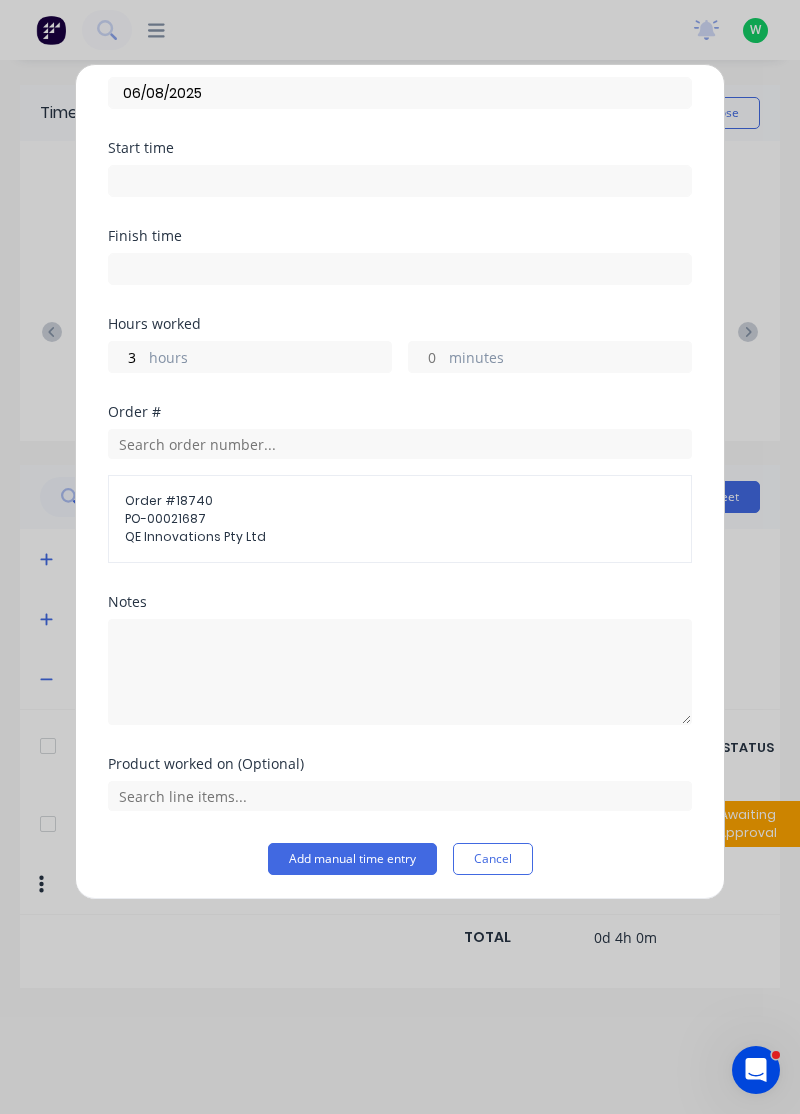 click on "Add manual time entry" at bounding box center [352, 859] 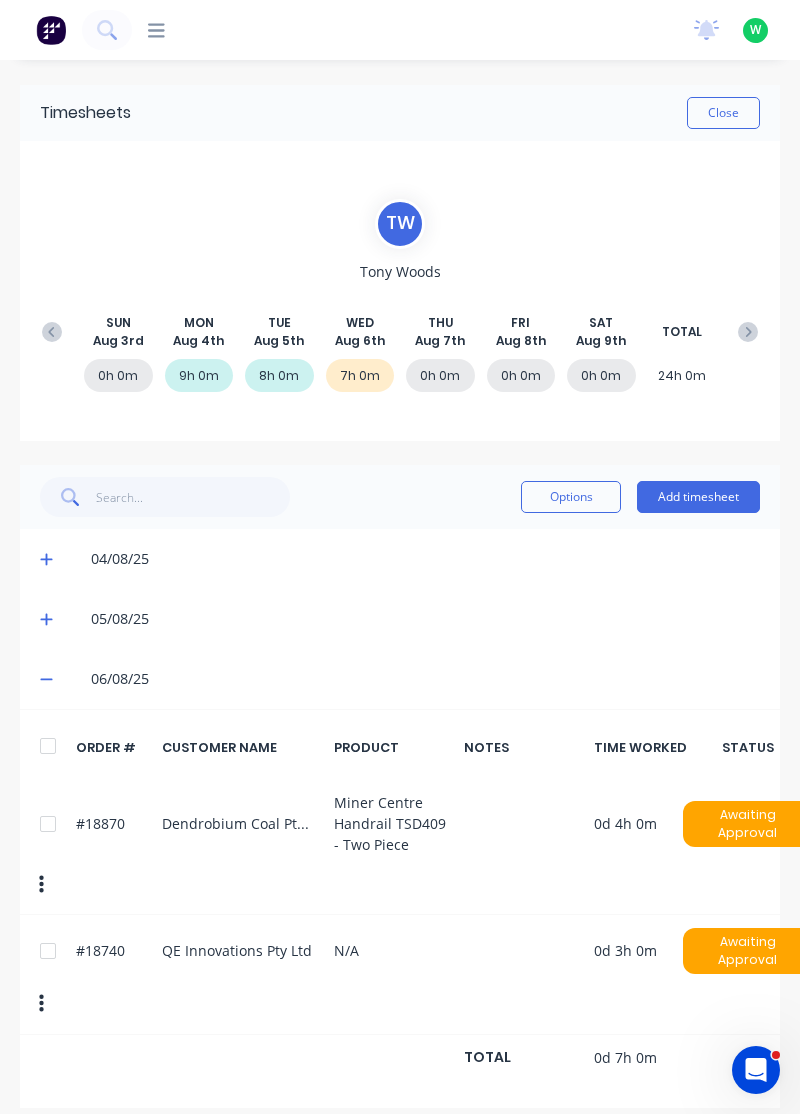 click at bounding box center [48, 951] 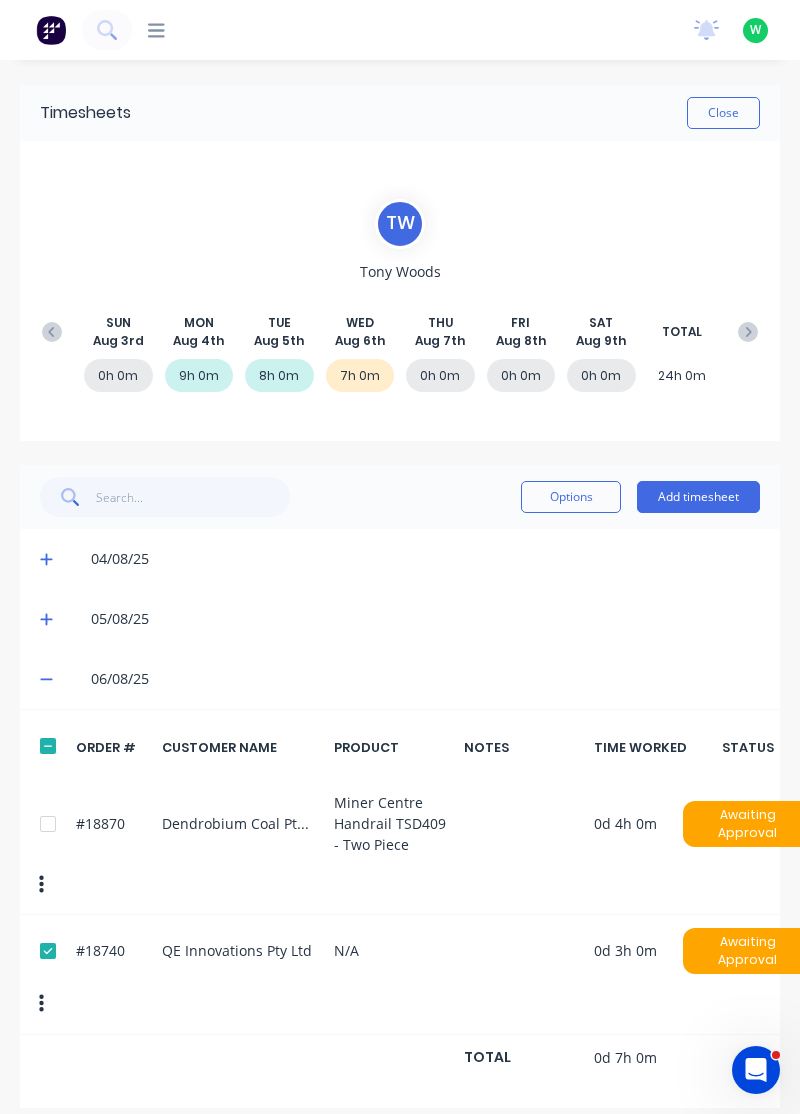 click on "Options" at bounding box center [571, 497] 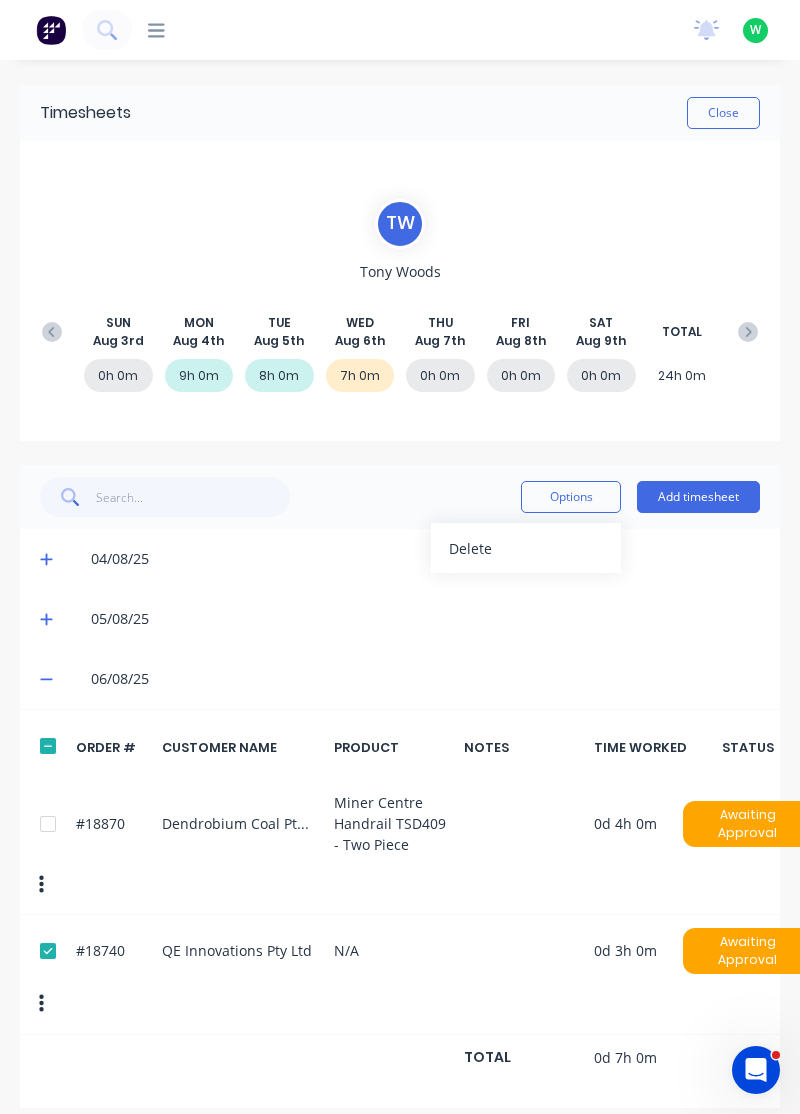 click on "Delete" at bounding box center (526, 548) 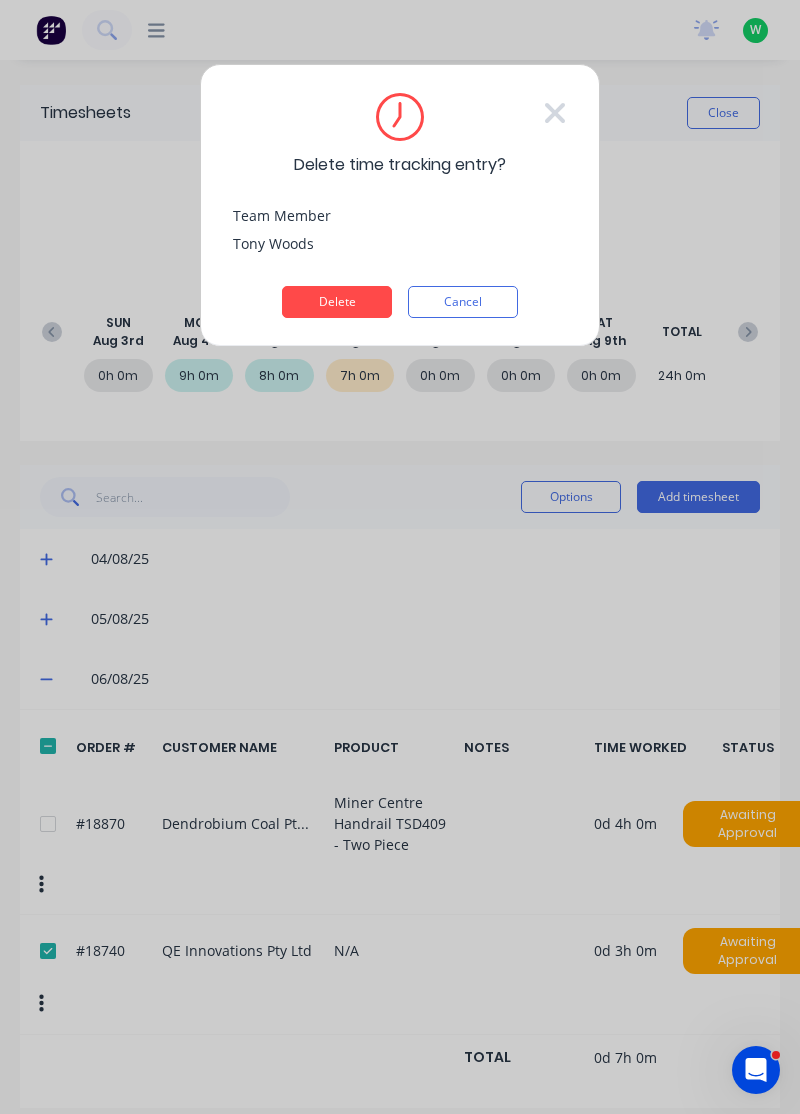 click on "Delete" at bounding box center [337, 302] 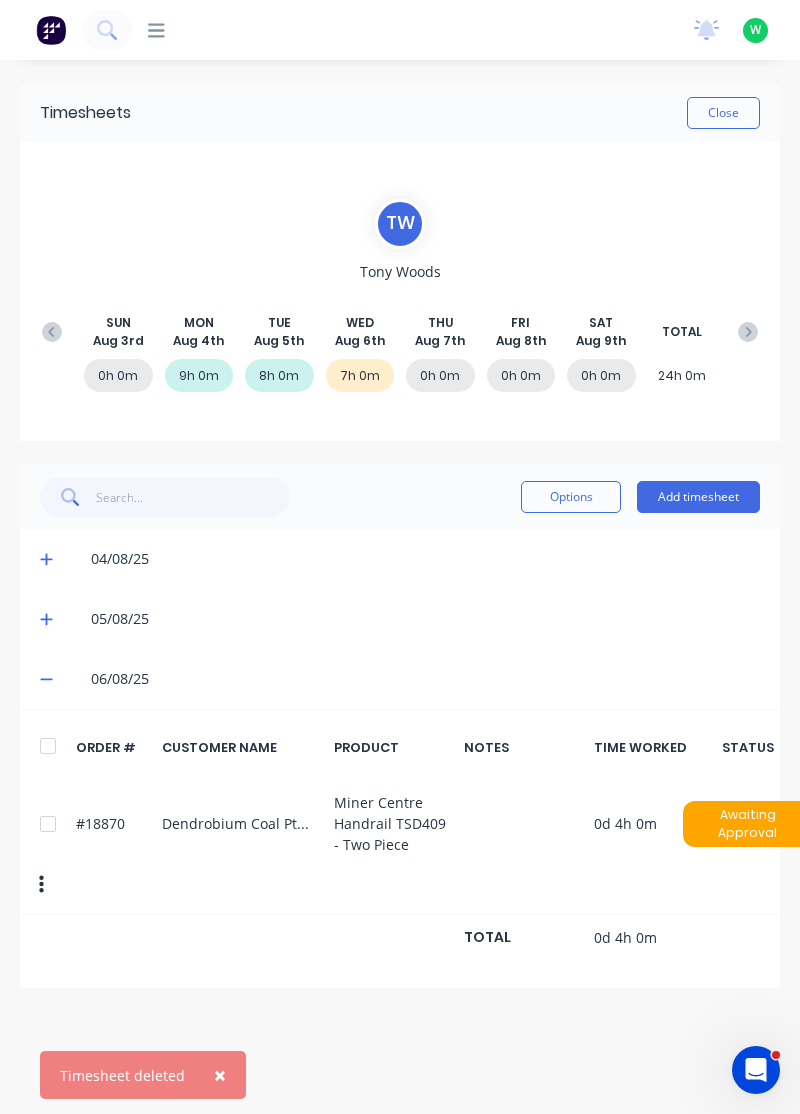 click on "Add timesheet" at bounding box center (698, 497) 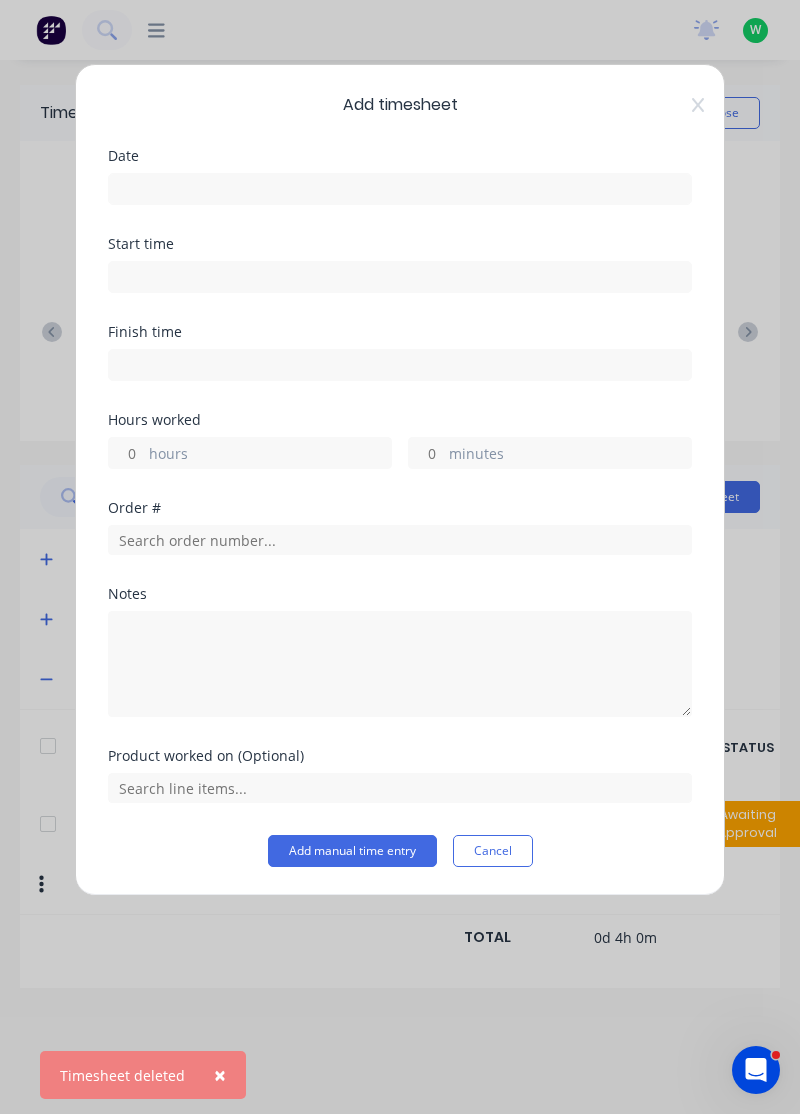 click at bounding box center (400, 189) 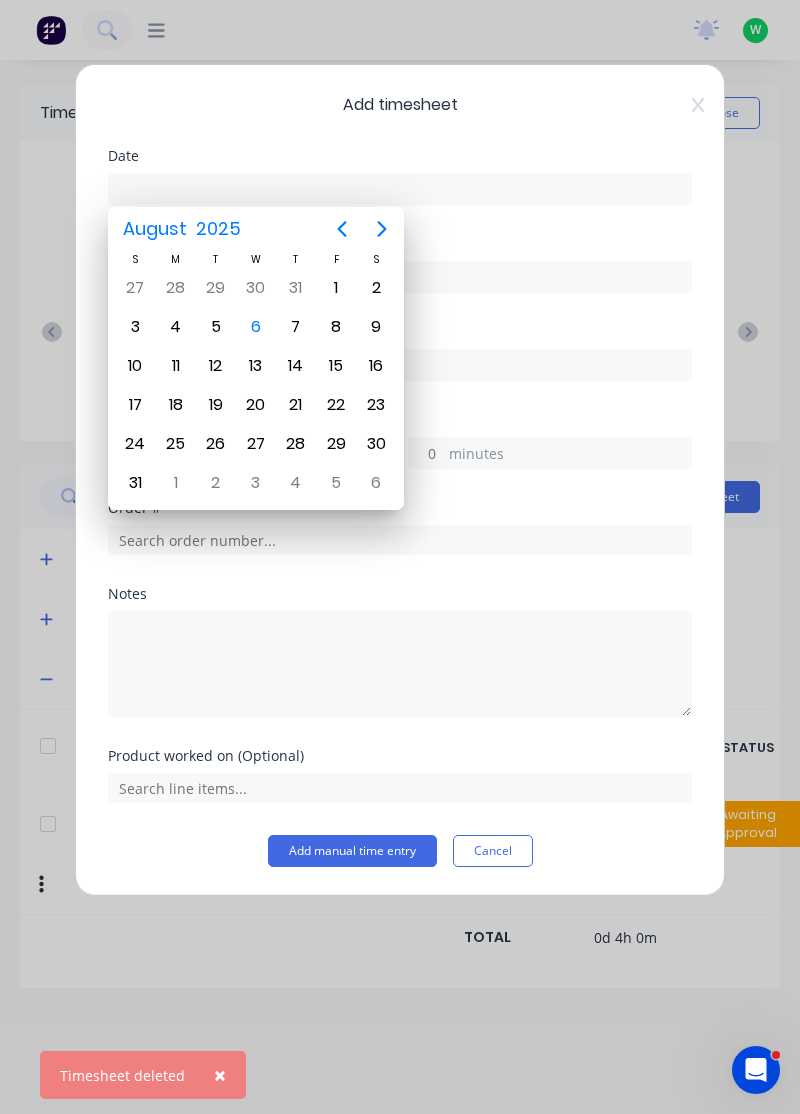 click on "6" at bounding box center [256, 327] 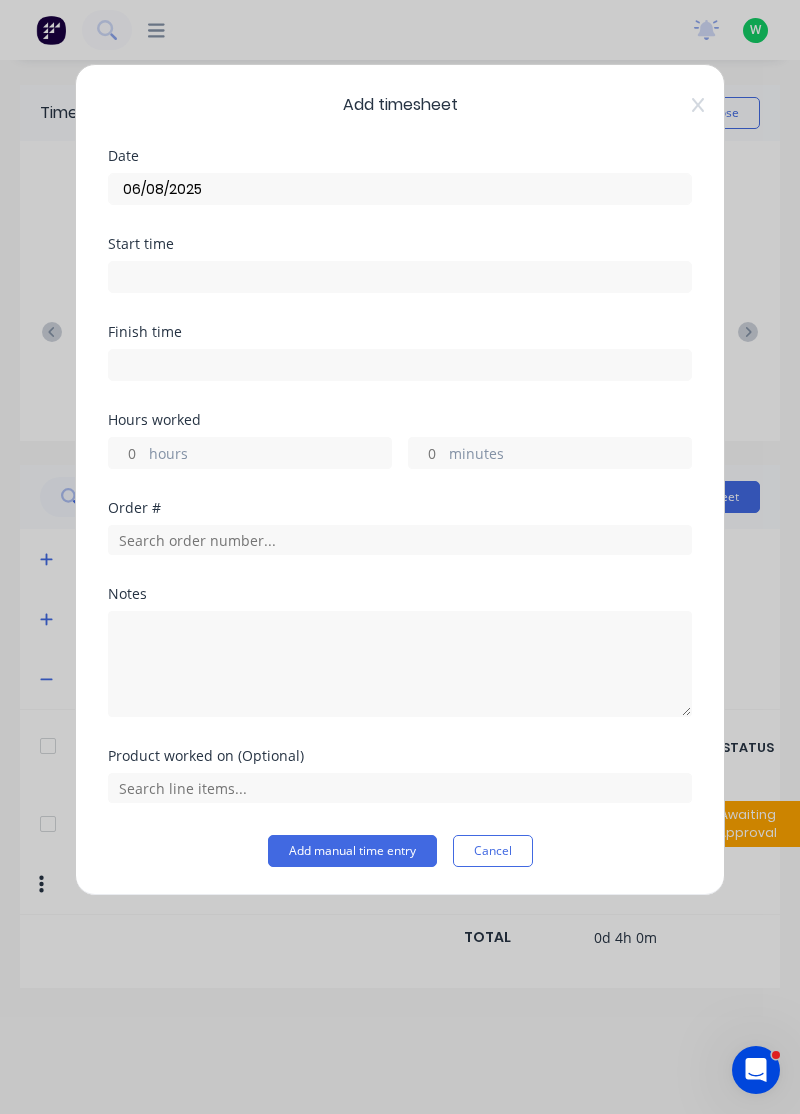 click on "hours" at bounding box center [270, 455] 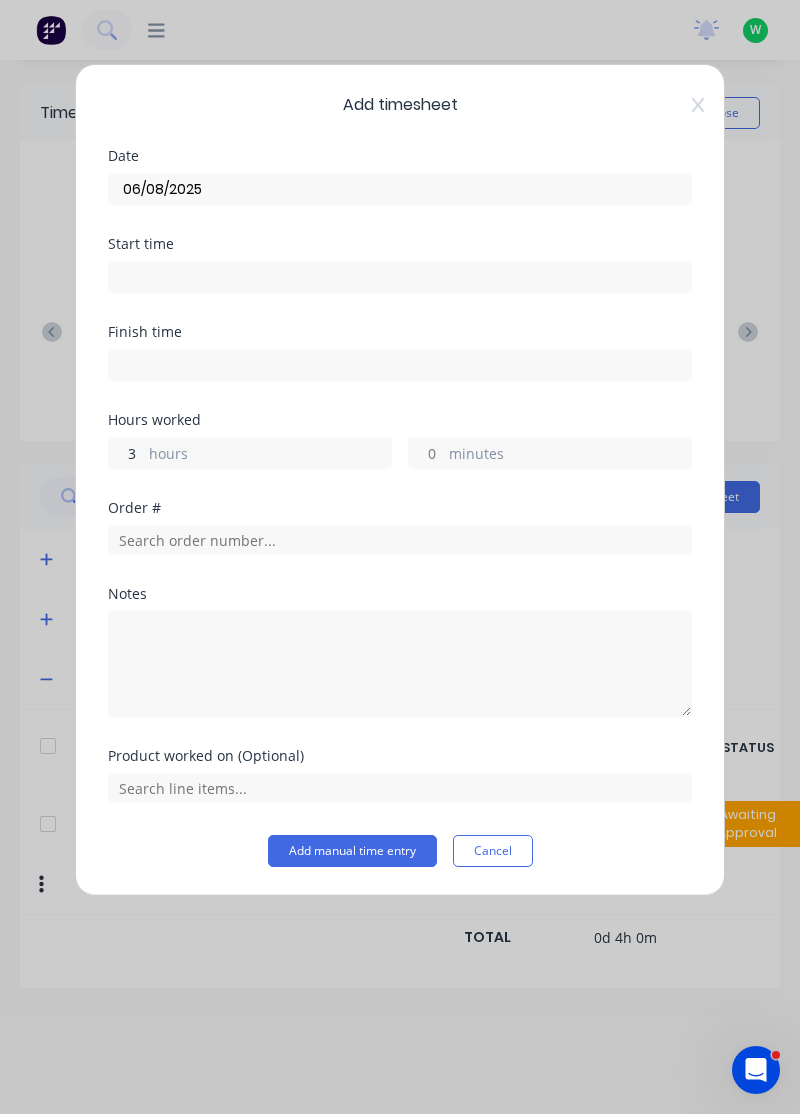type on "3" 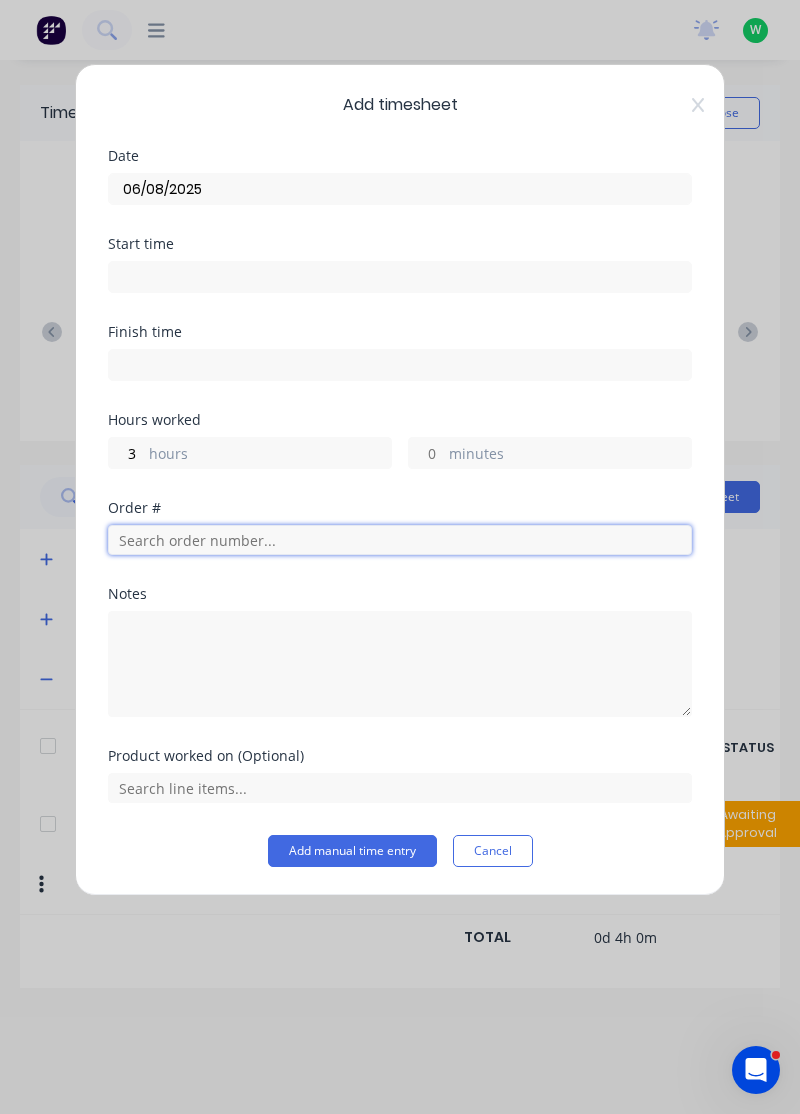click at bounding box center (400, 540) 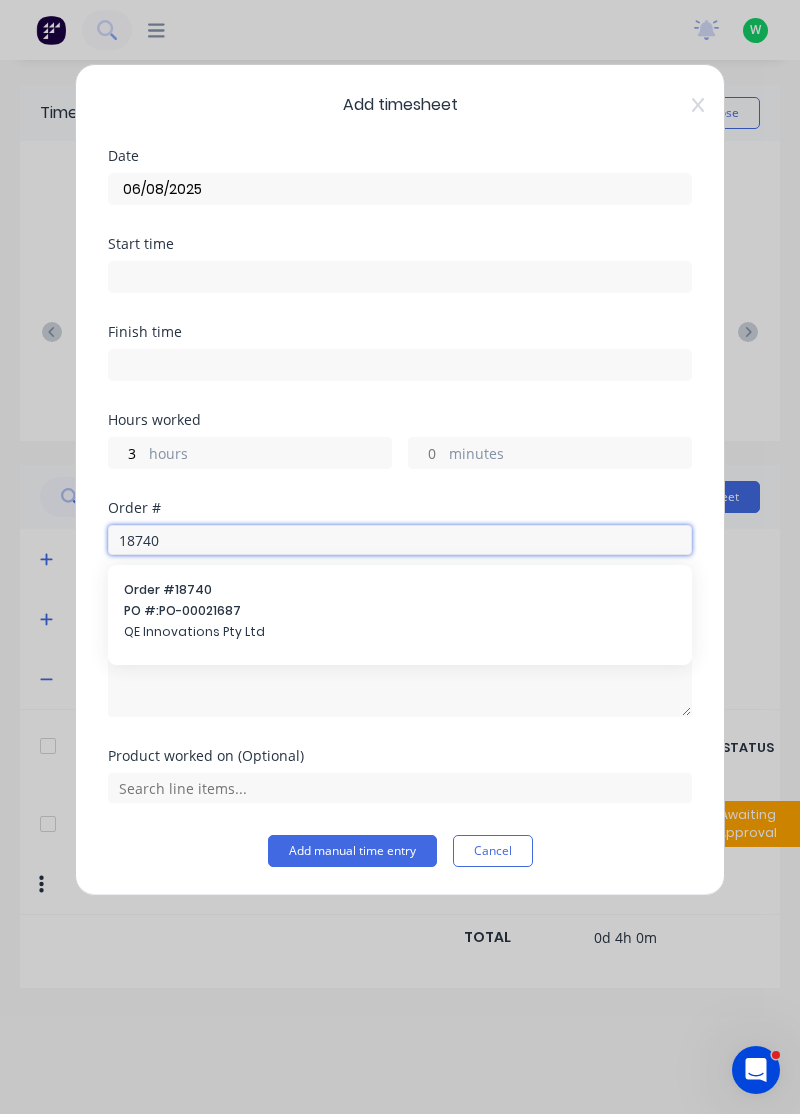 type on "18740" 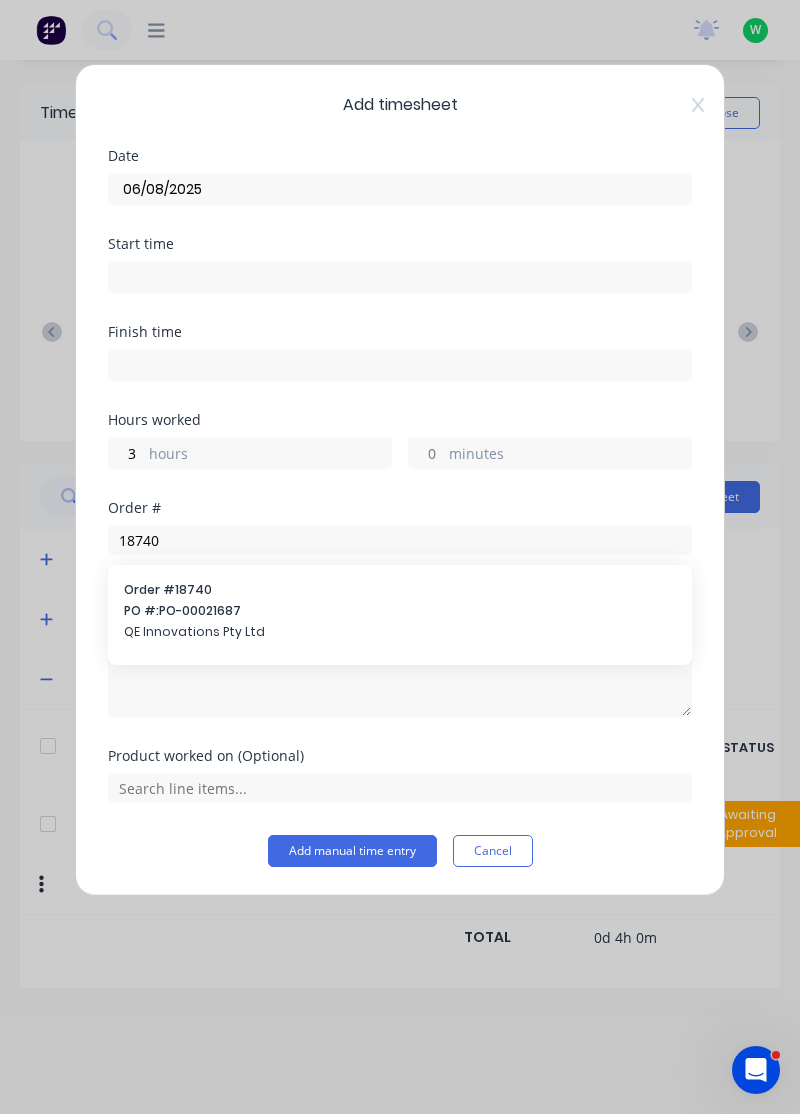 click on "PO #:  [NUMBER]" at bounding box center (400, 611) 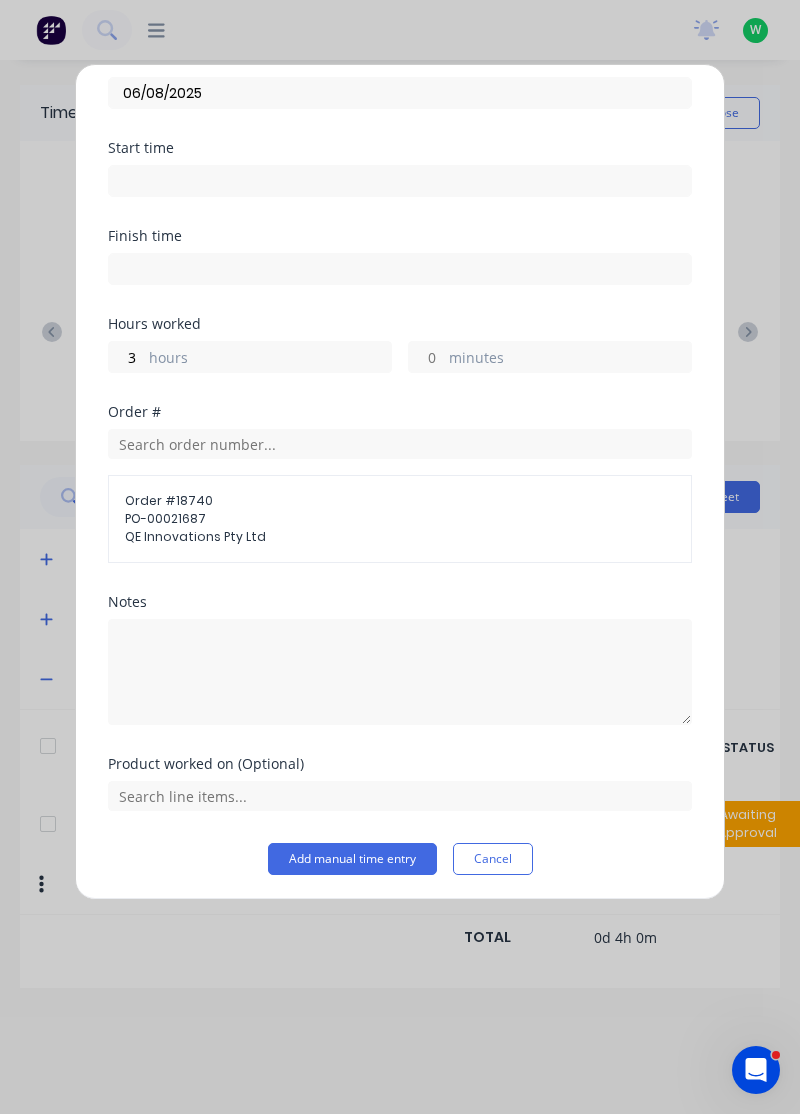 scroll, scrollTop: 92, scrollLeft: 0, axis: vertical 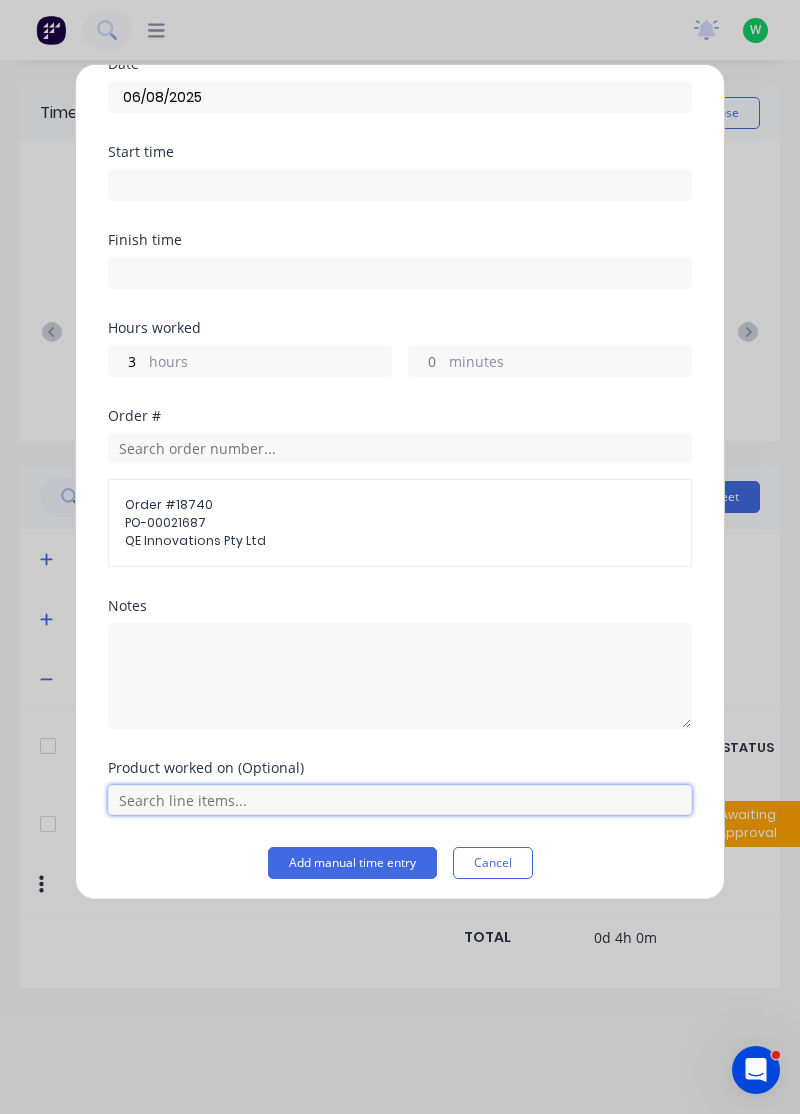 click at bounding box center (400, 800) 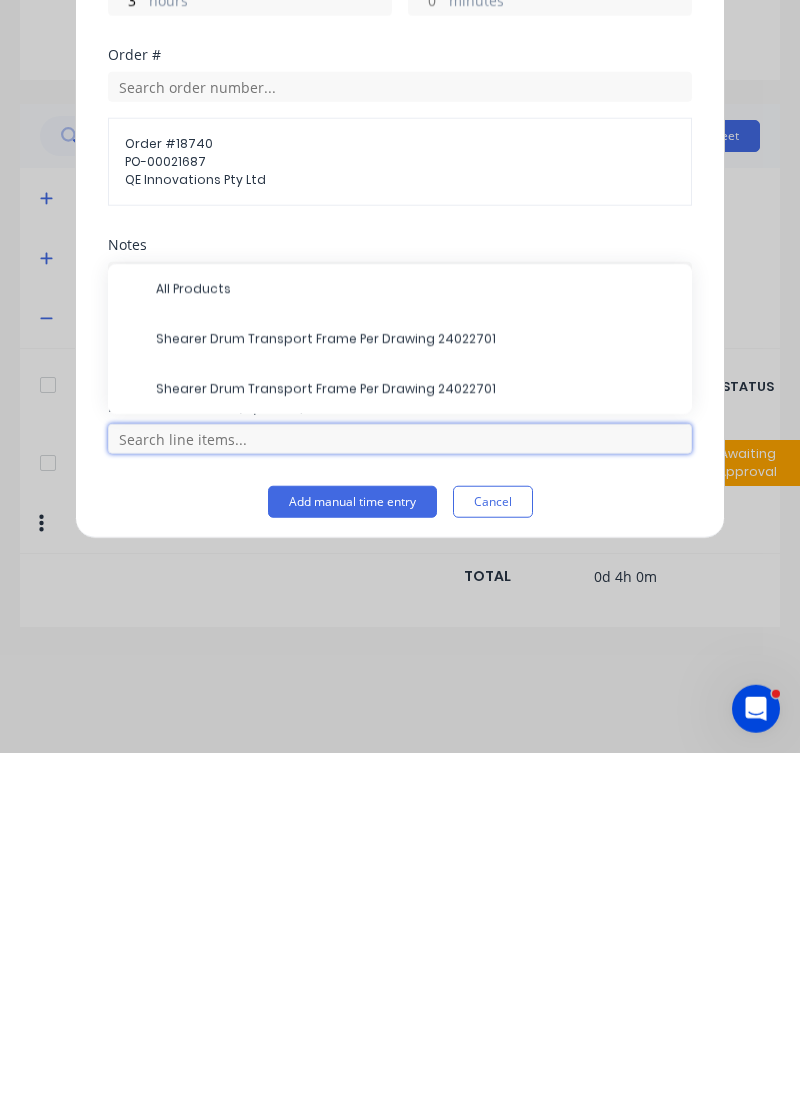 scroll, scrollTop: 56, scrollLeft: 0, axis: vertical 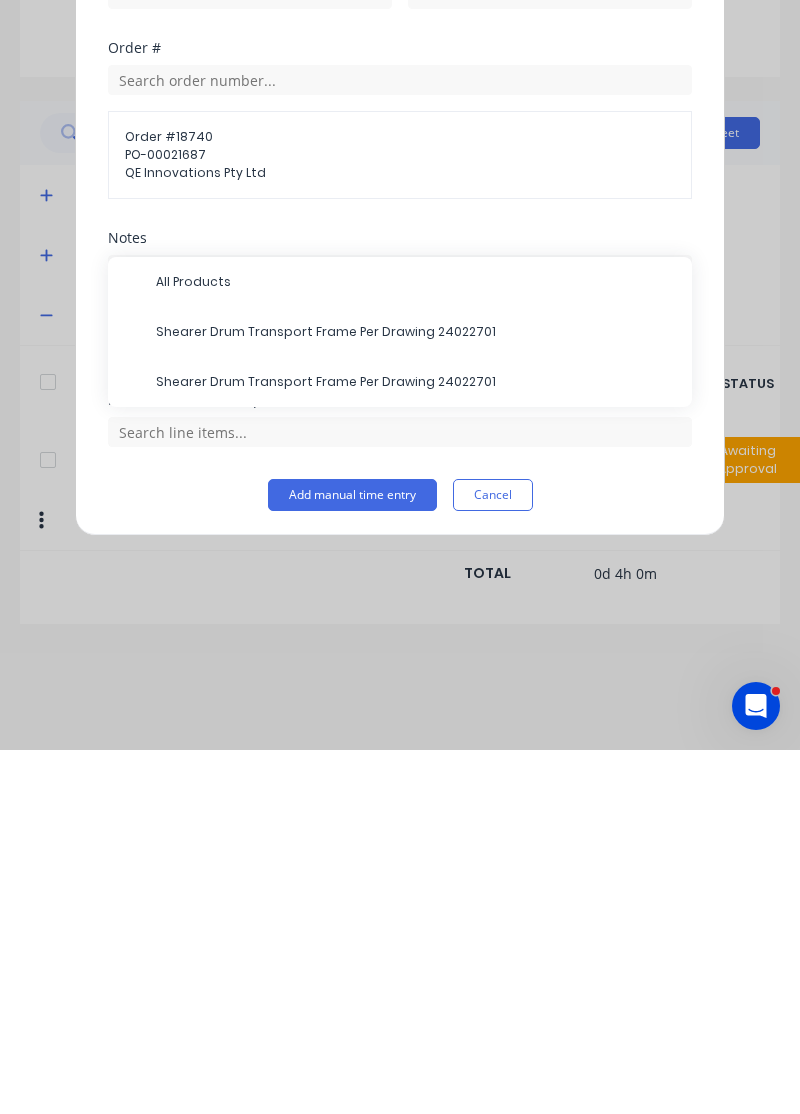 click on "Shearer Drum Transport Frame Per Drawing 24022701" at bounding box center (416, 696) 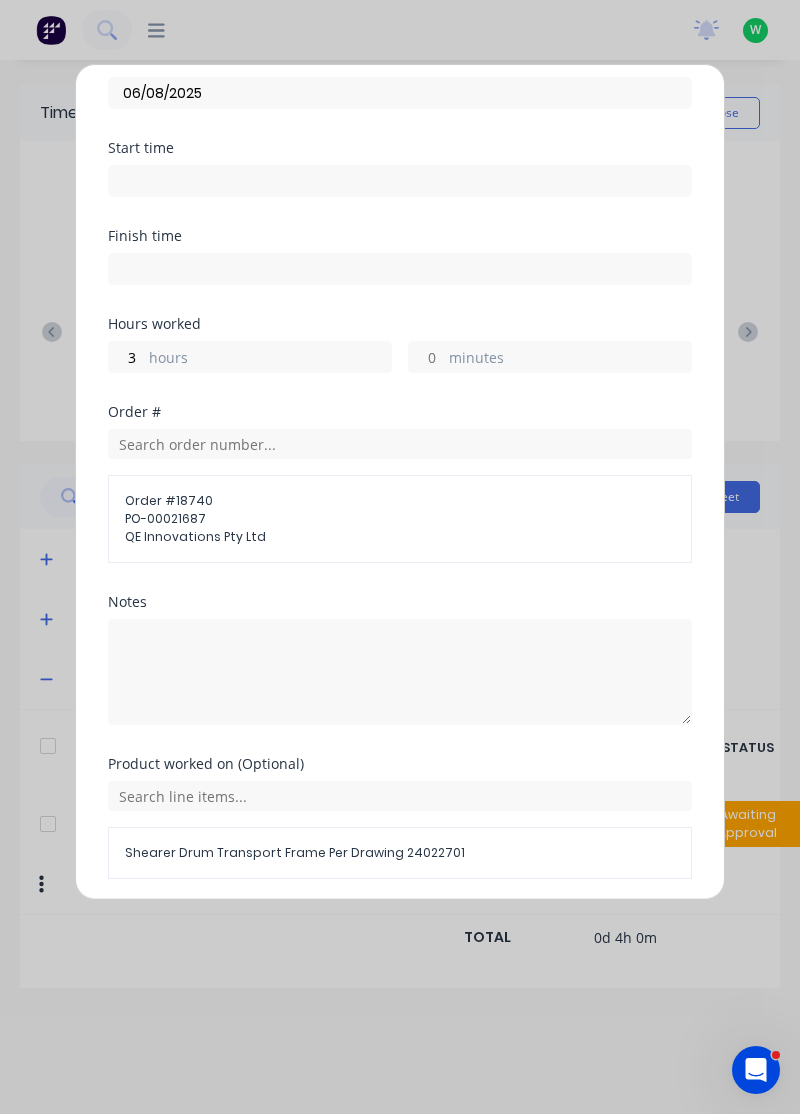 scroll, scrollTop: 163, scrollLeft: 0, axis: vertical 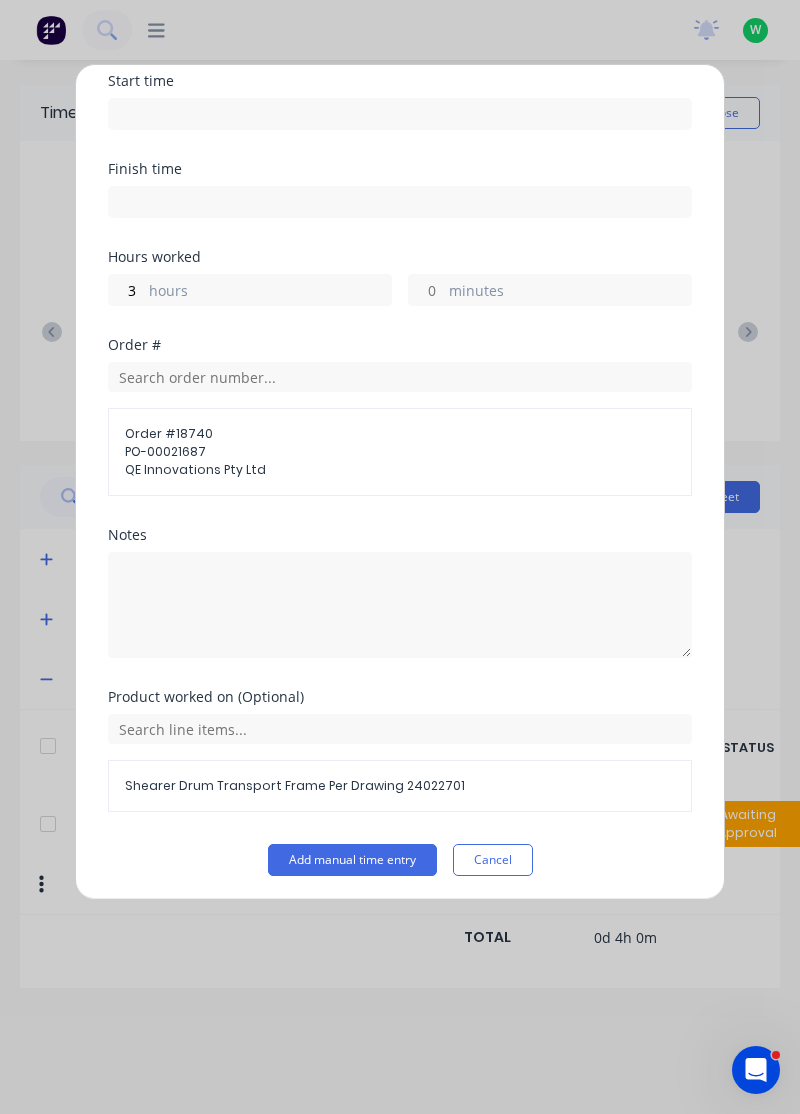 click on "Add manual time entry" at bounding box center (352, 860) 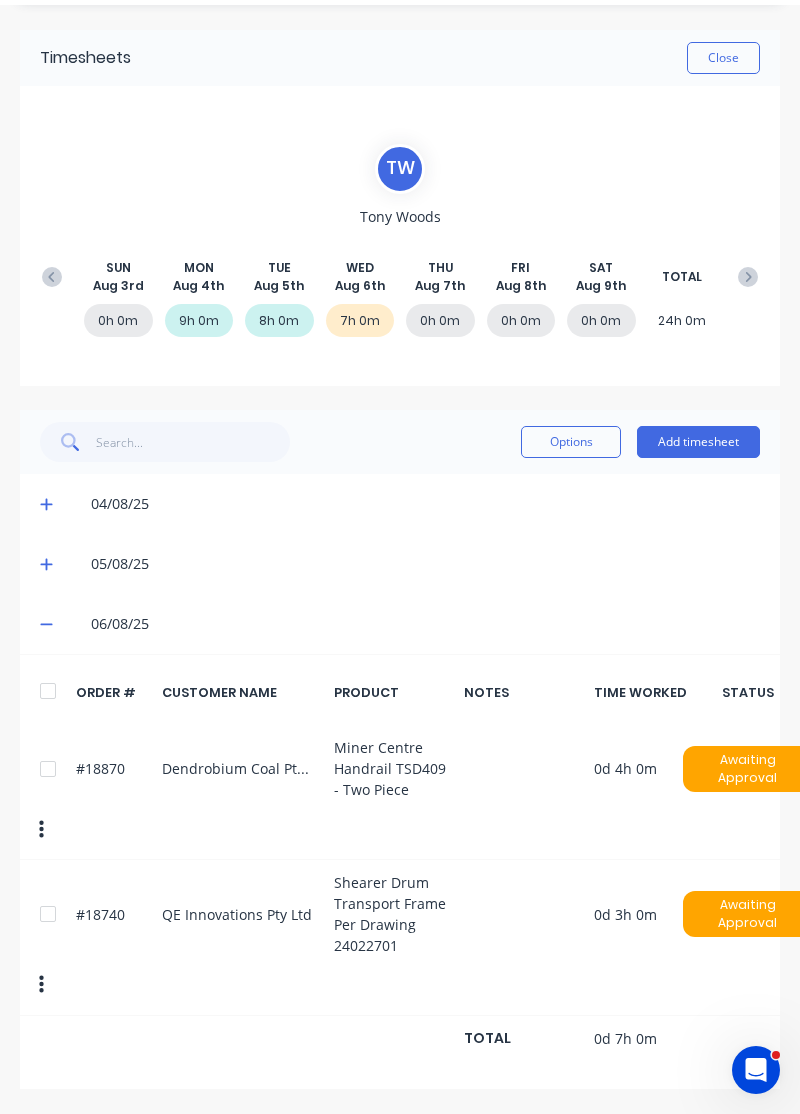 scroll, scrollTop: 0, scrollLeft: 0, axis: both 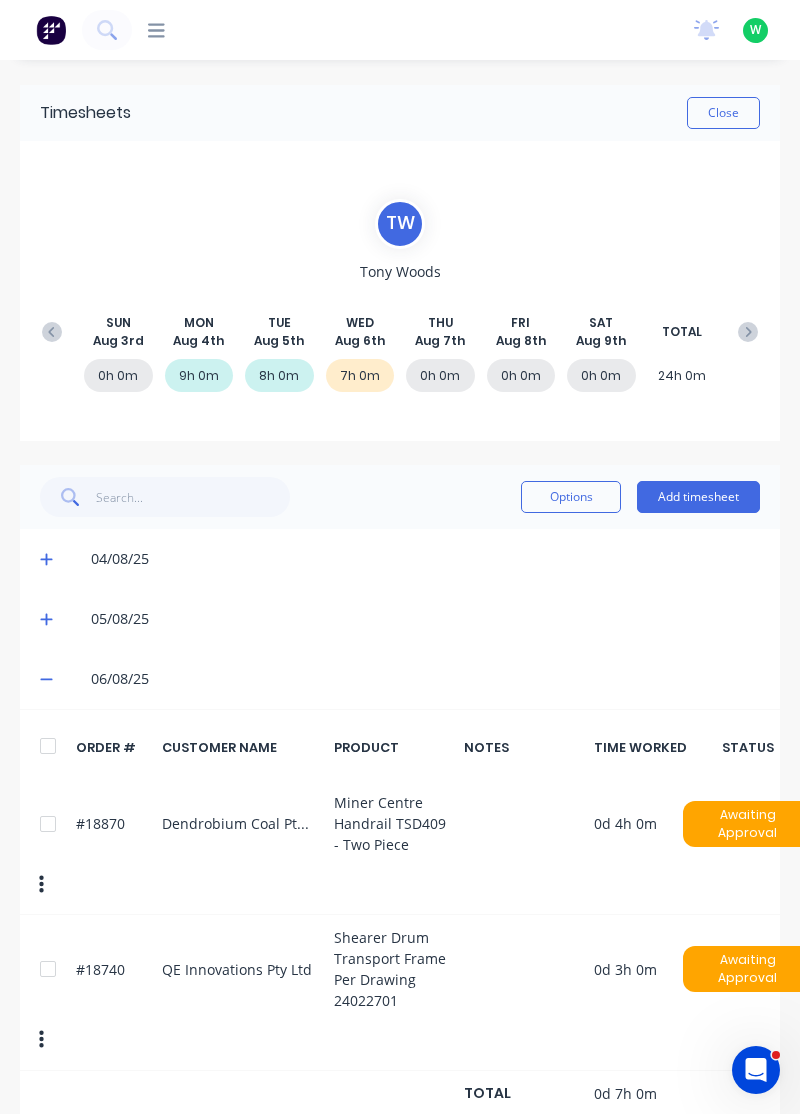 click on "Add timesheet" at bounding box center (698, 497) 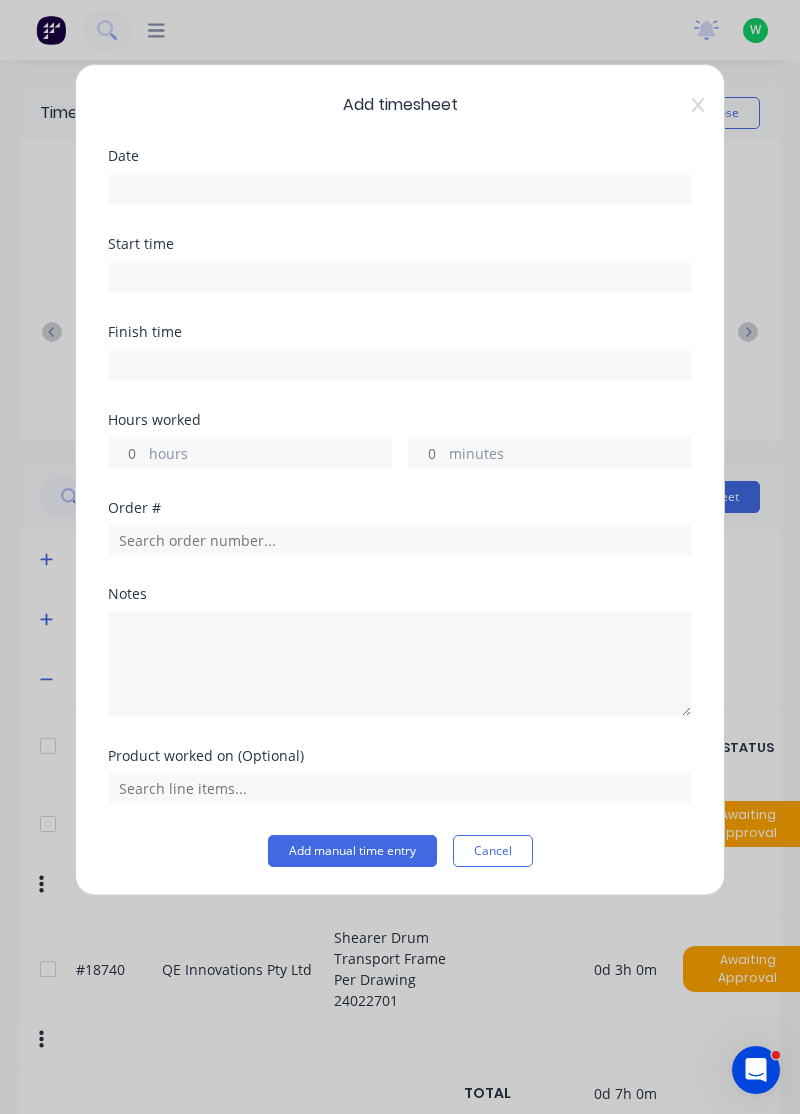 click at bounding box center [400, 189] 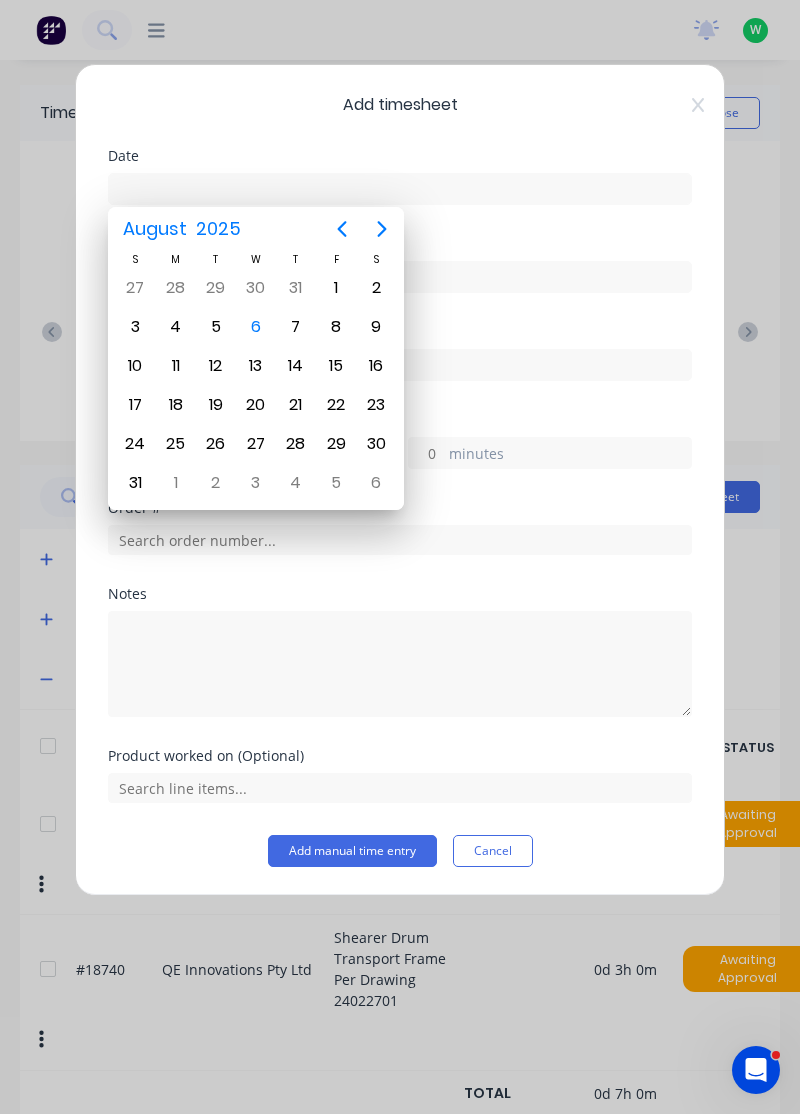 click on "6" at bounding box center (256, 327) 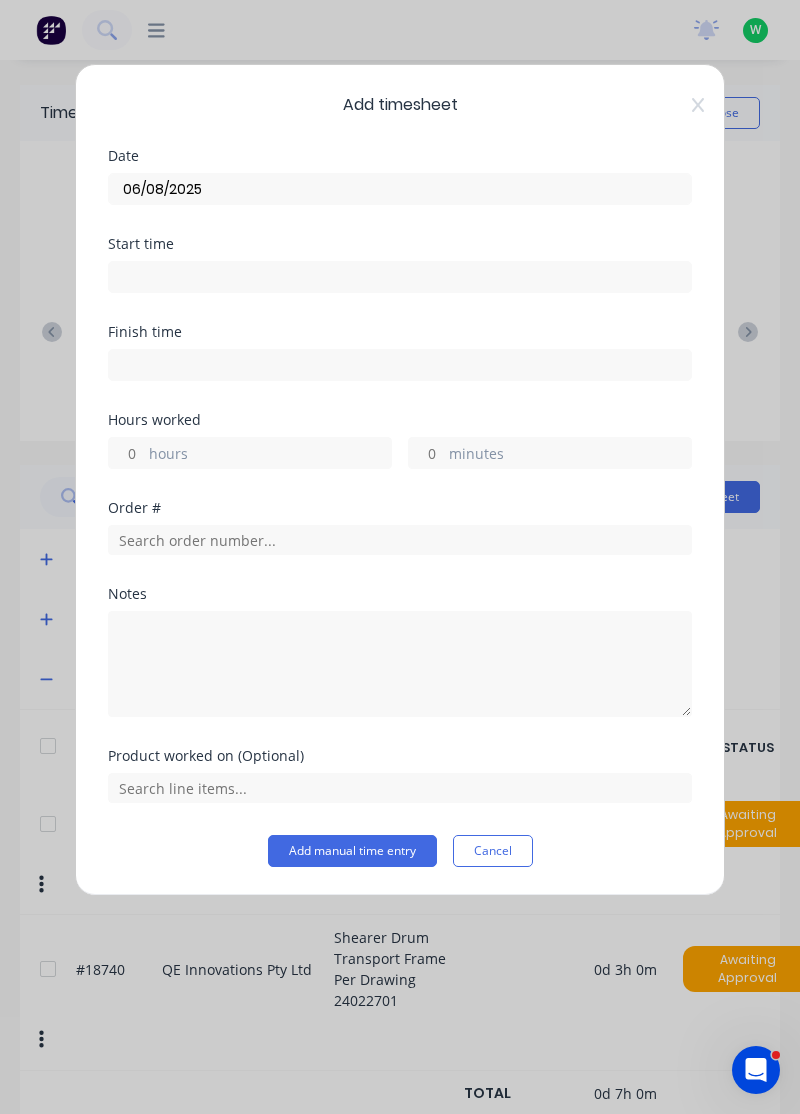 click on "hours" at bounding box center (270, 455) 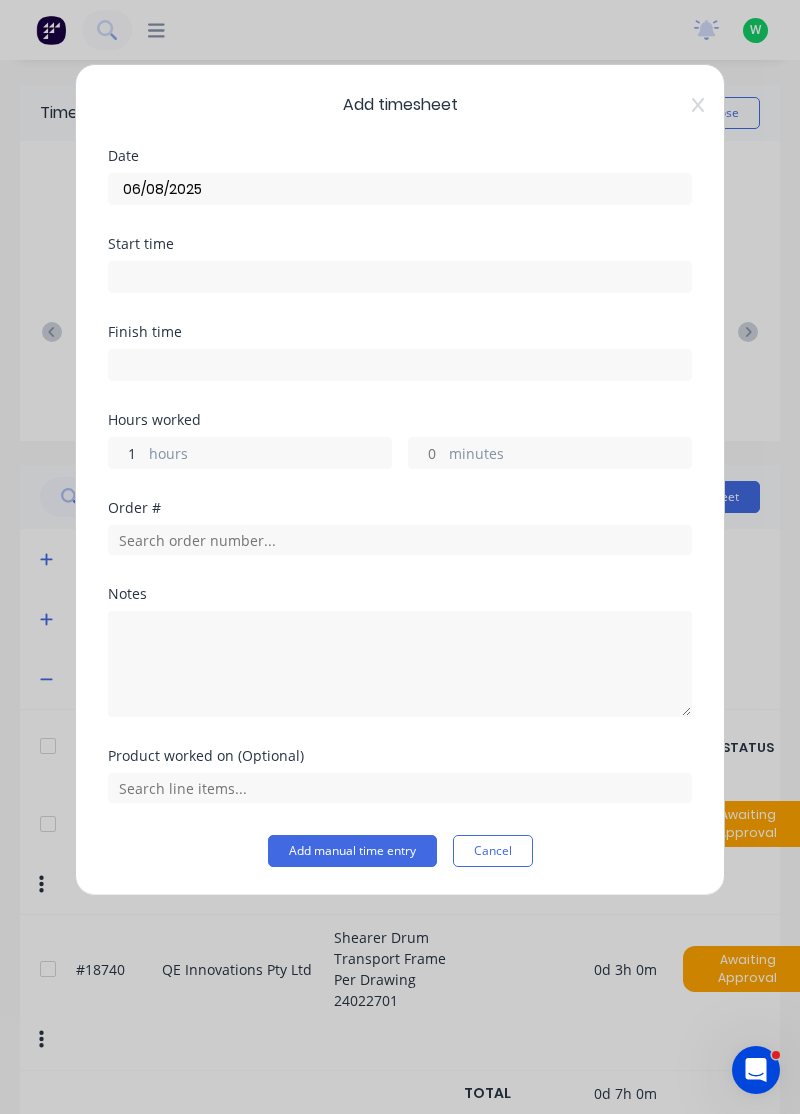 type on "1" 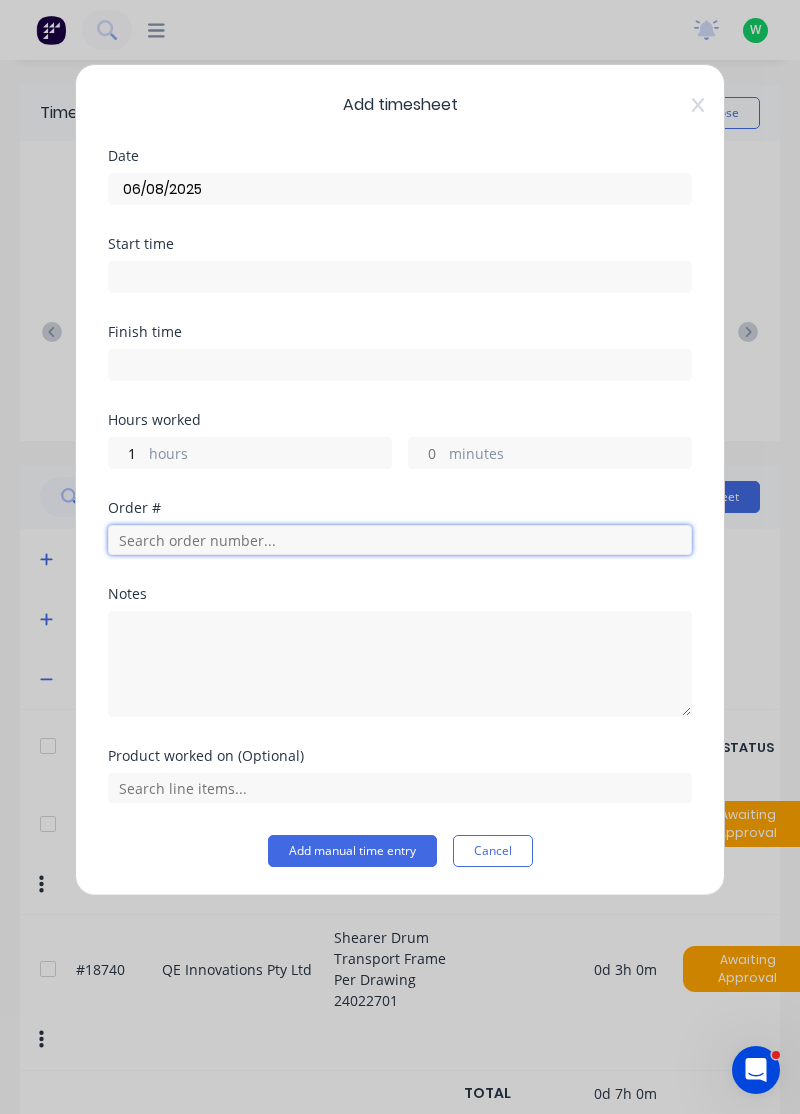 click at bounding box center [400, 540] 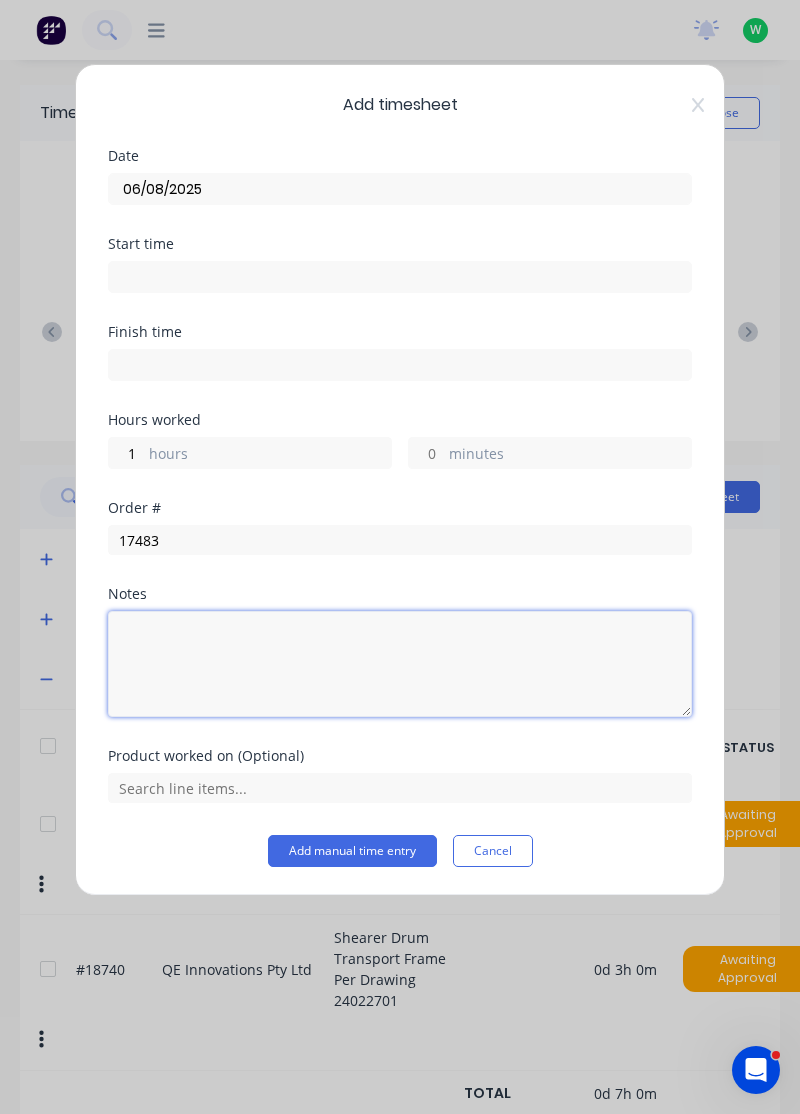 click at bounding box center (400, 664) 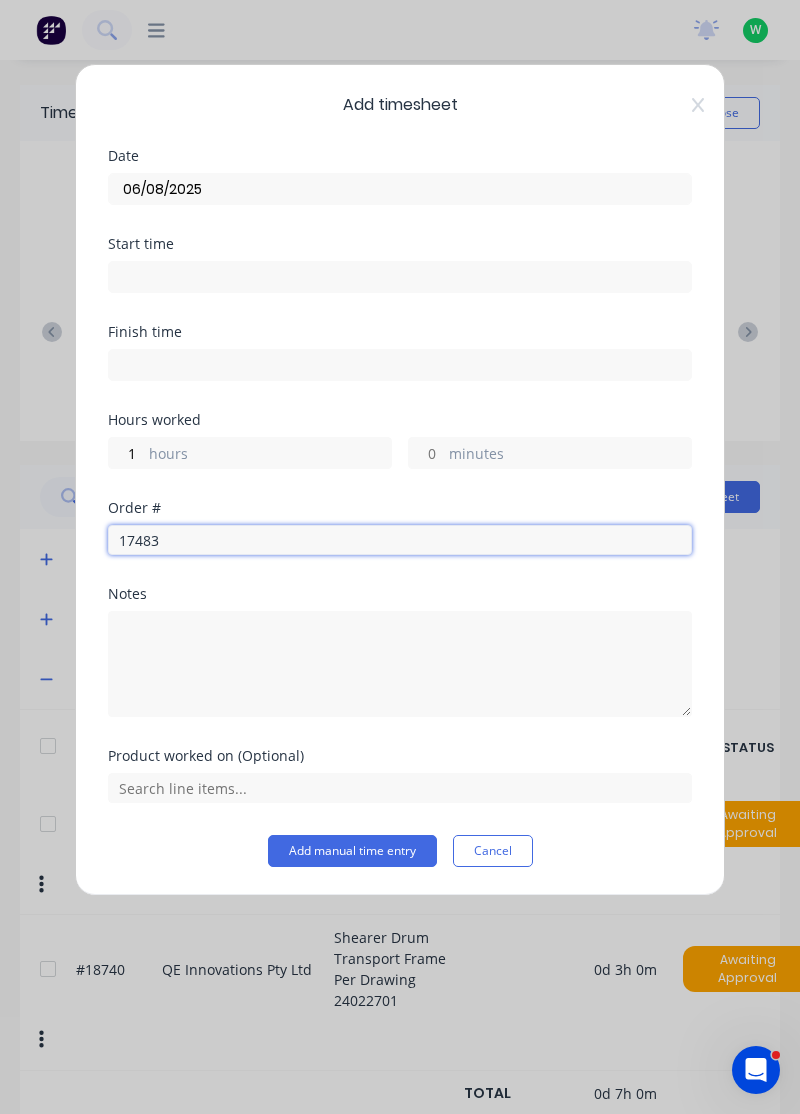 click on "17483" at bounding box center [400, 540] 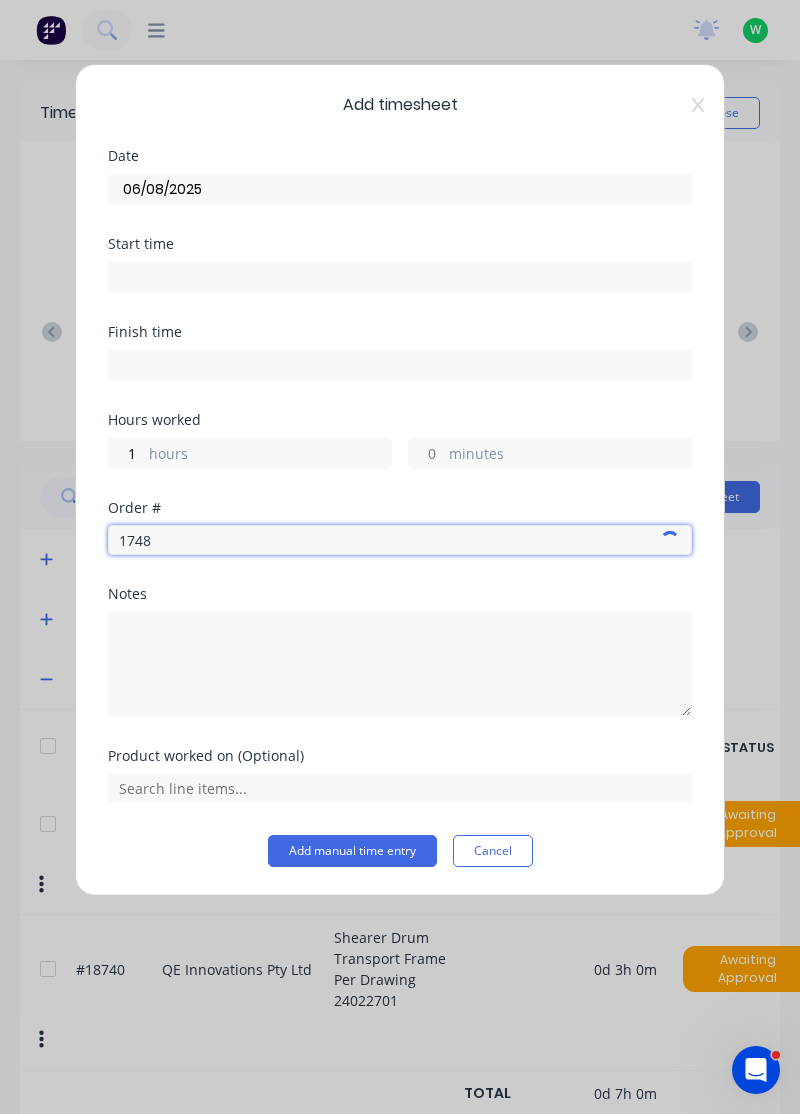 type on "17483" 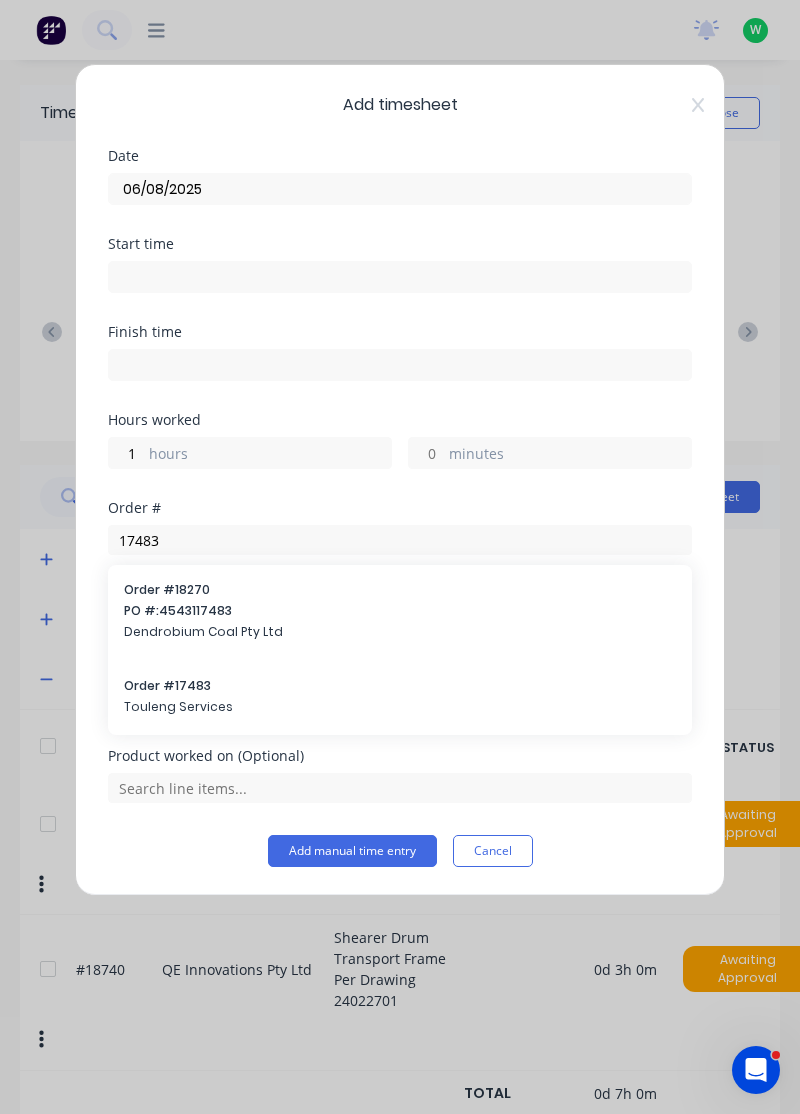 click on "Order # [NUMBER] [COMPANY]" at bounding box center (400, 698) 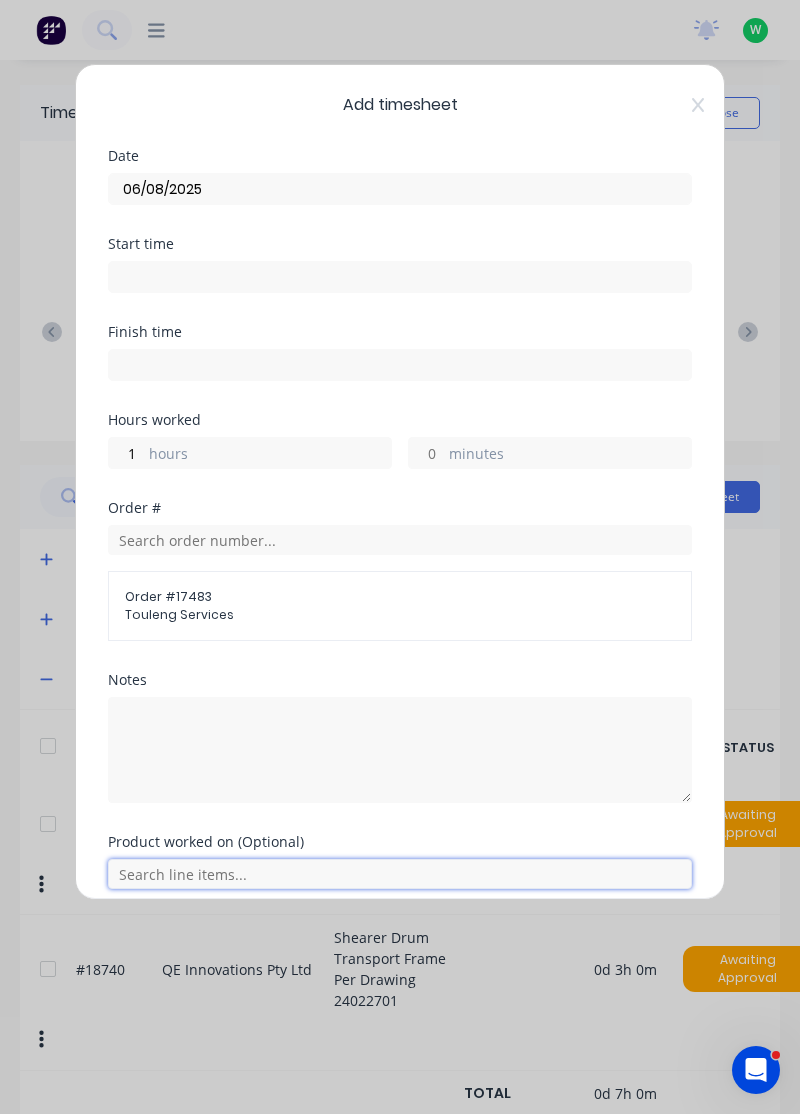 click at bounding box center [400, 874] 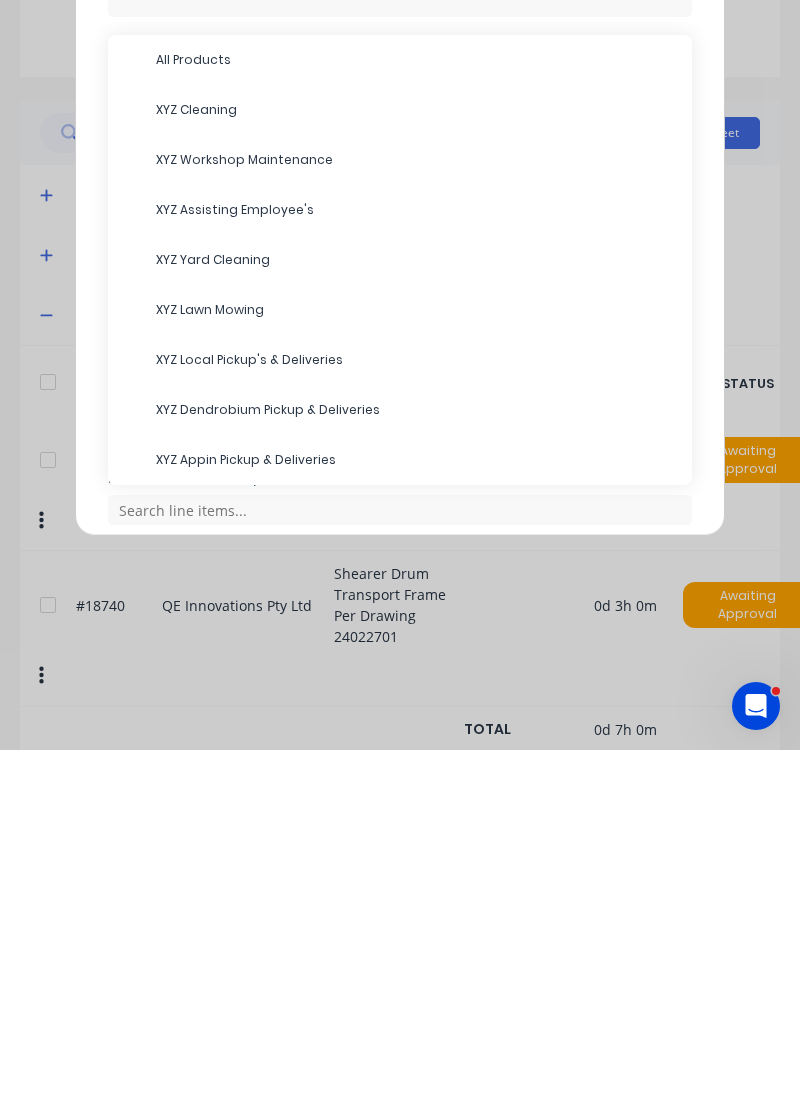 click on "XYZ Workshop Maintenance" at bounding box center (416, 524) 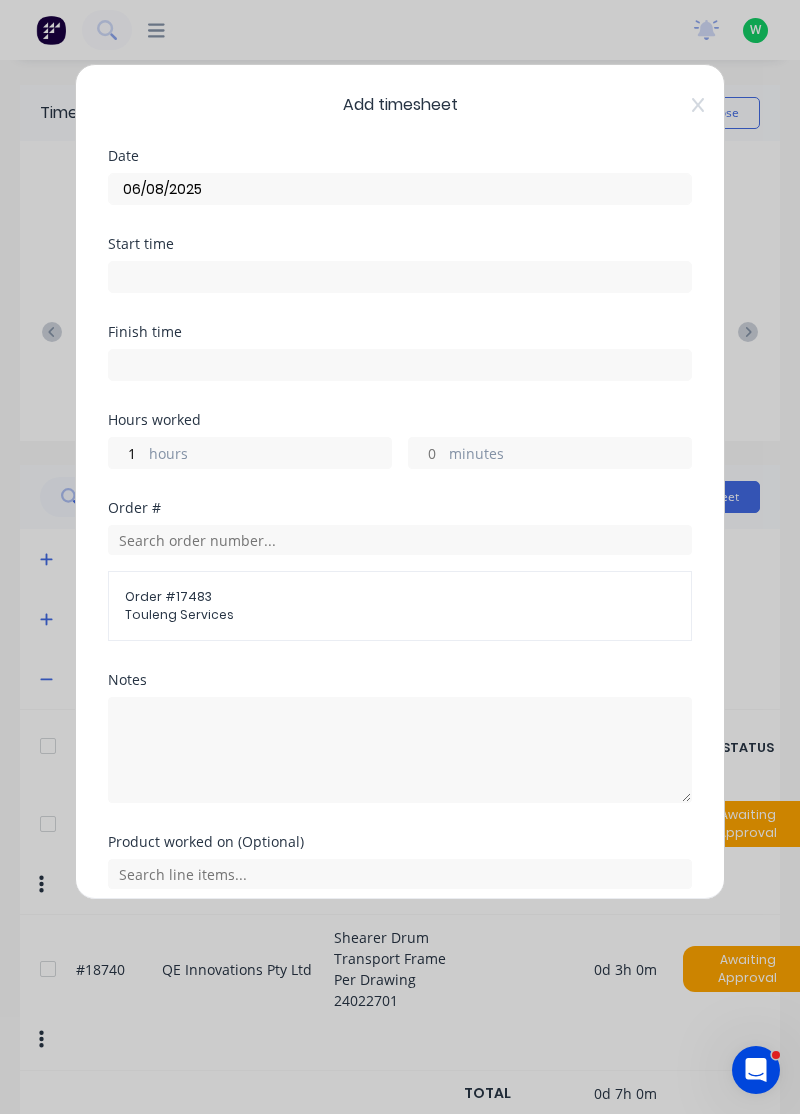 scroll, scrollTop: 74, scrollLeft: 0, axis: vertical 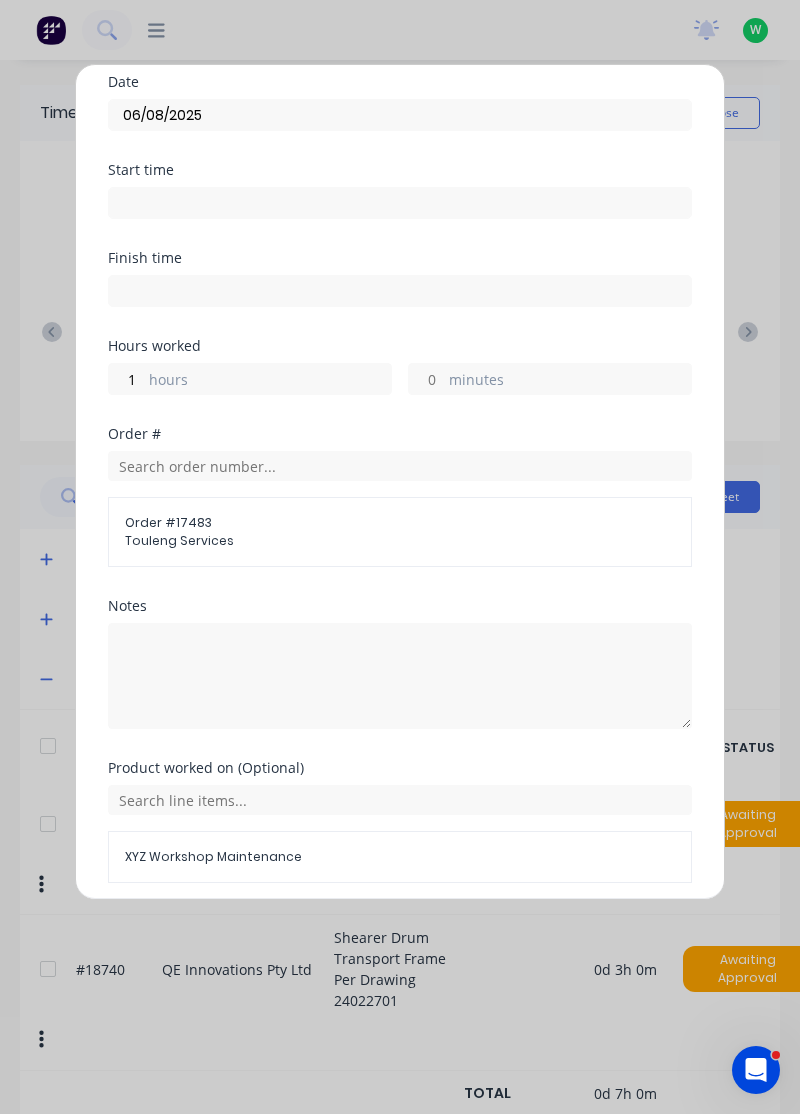 click on "Add manual time entry" at bounding box center [352, 931] 